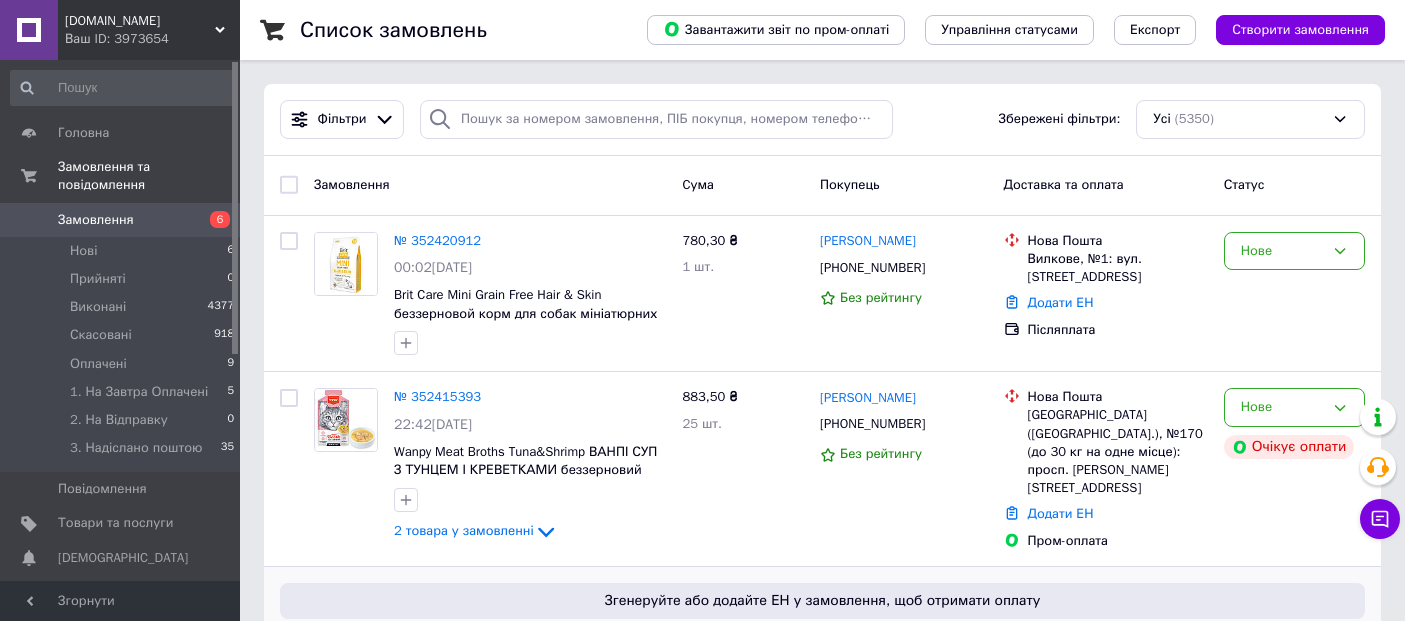 scroll, scrollTop: 0, scrollLeft: 0, axis: both 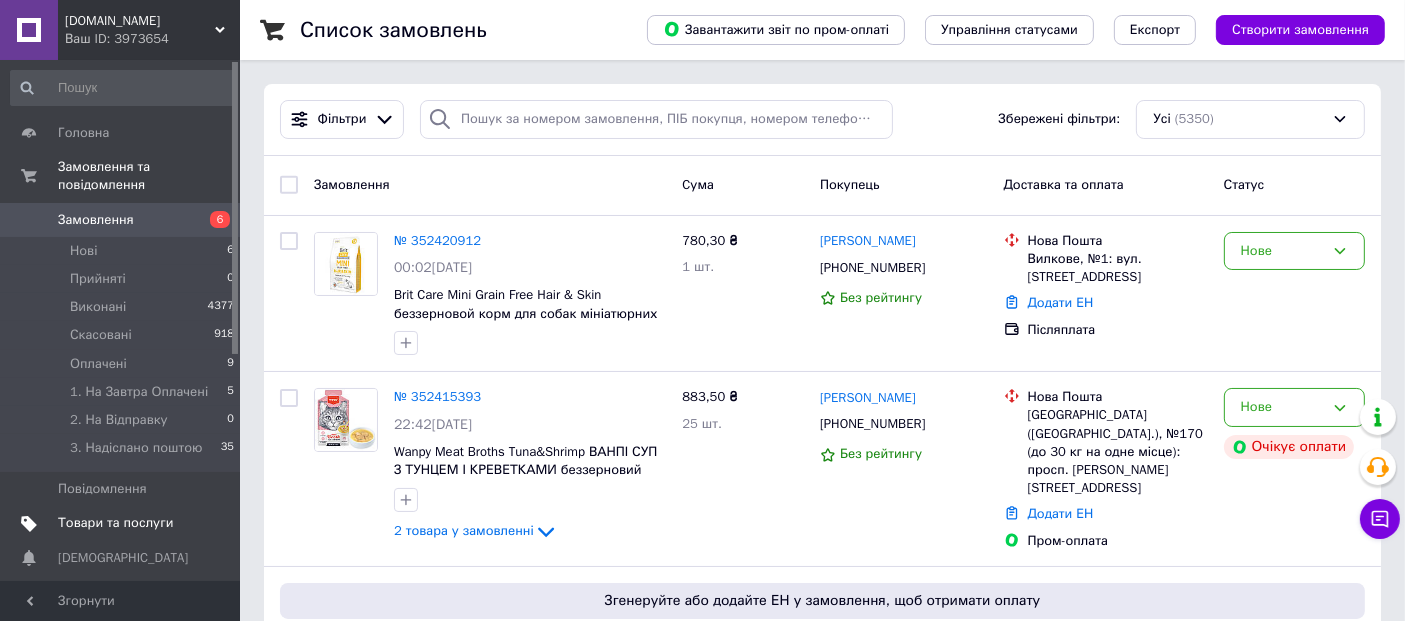 click on "Товари та послуги" at bounding box center [115, 523] 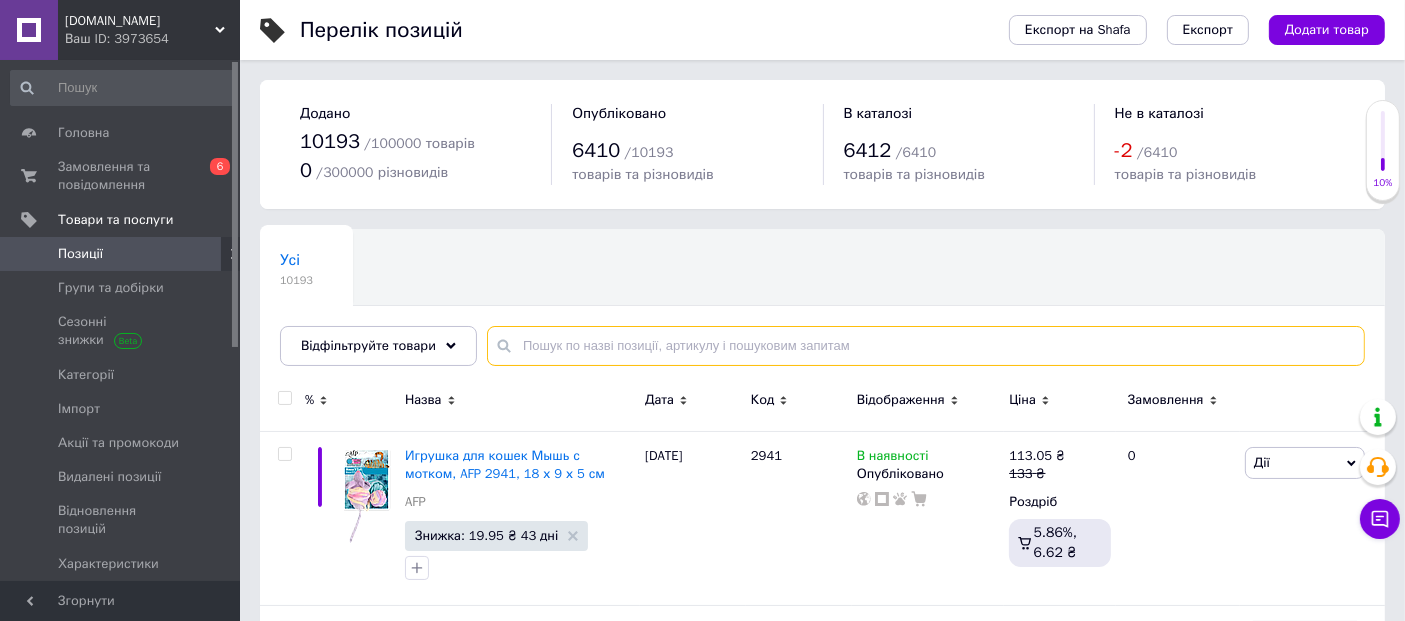 click at bounding box center [926, 346] 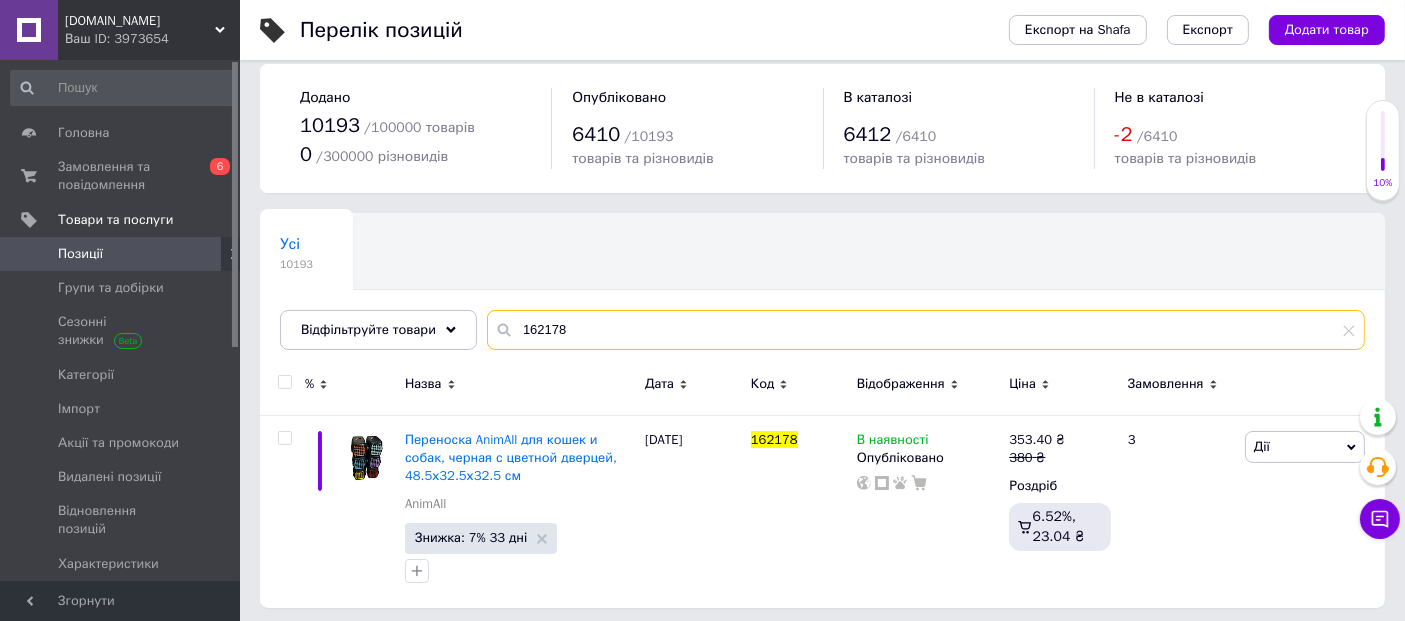 scroll, scrollTop: 20, scrollLeft: 0, axis: vertical 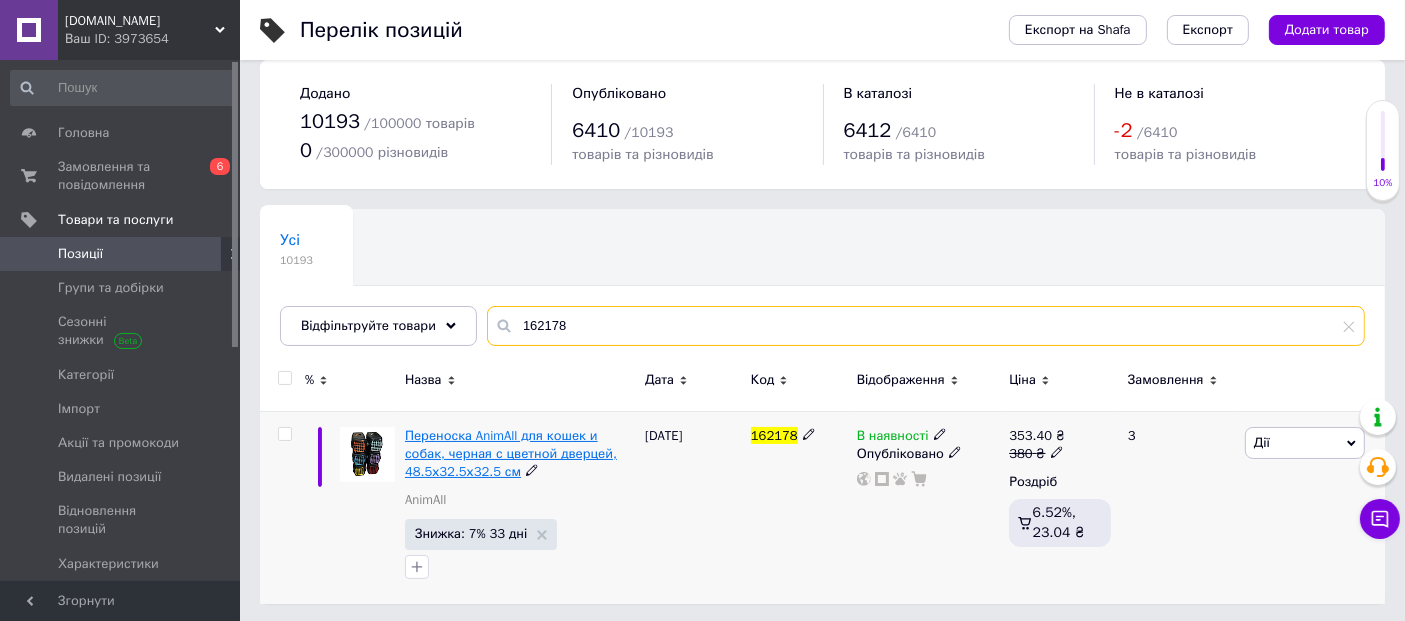 type on "162178" 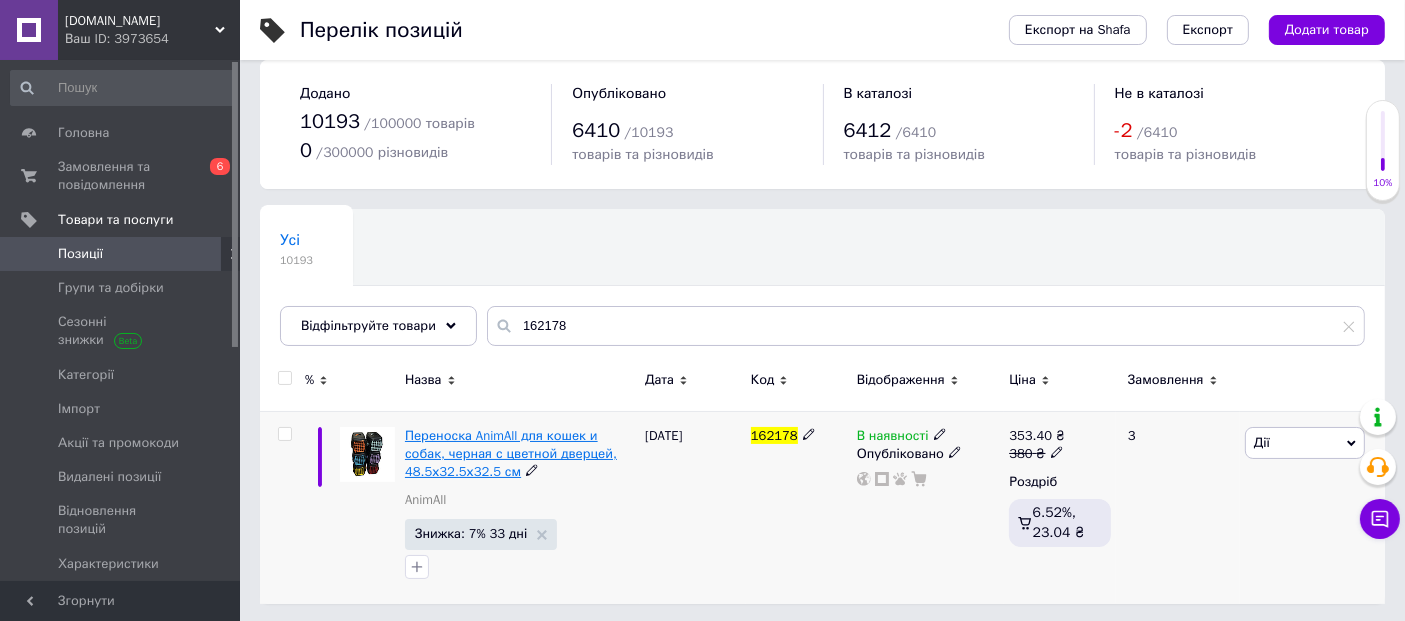 click on "Переноска AnimAll для кошек и собак, черная с цветной дверцей, 48.5х32.5х32.5 см" at bounding box center (511, 453) 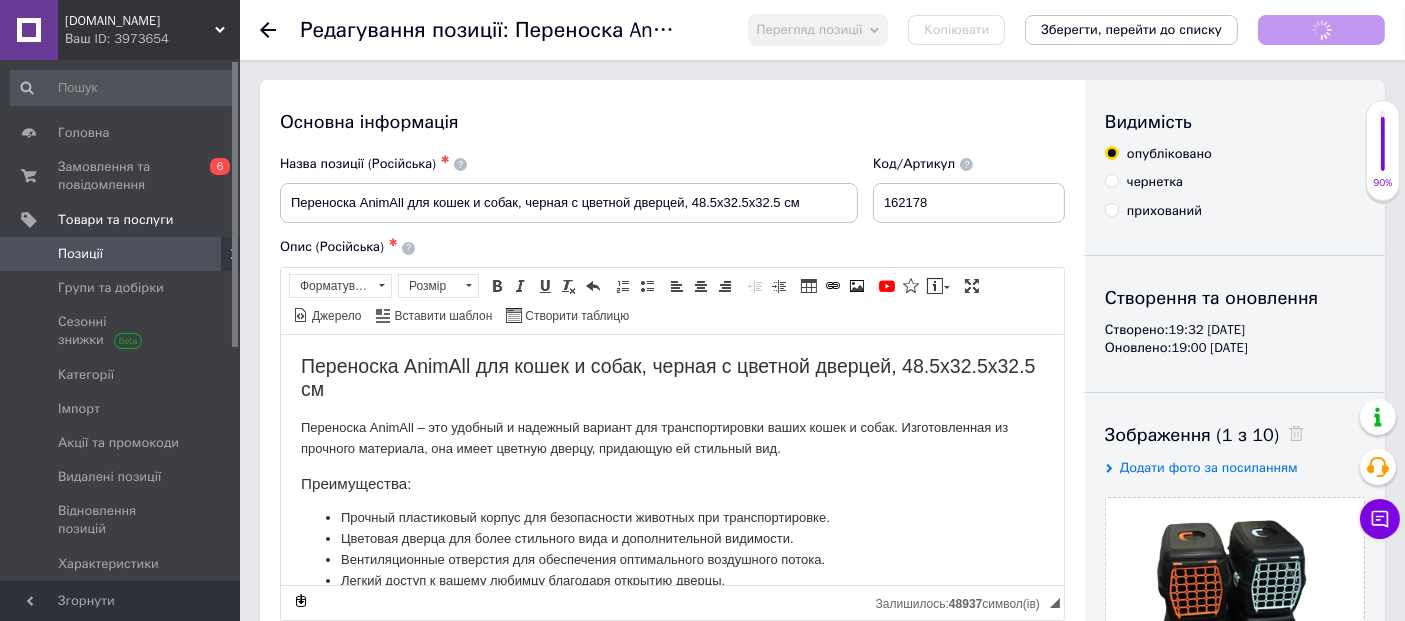 scroll, scrollTop: 0, scrollLeft: 0, axis: both 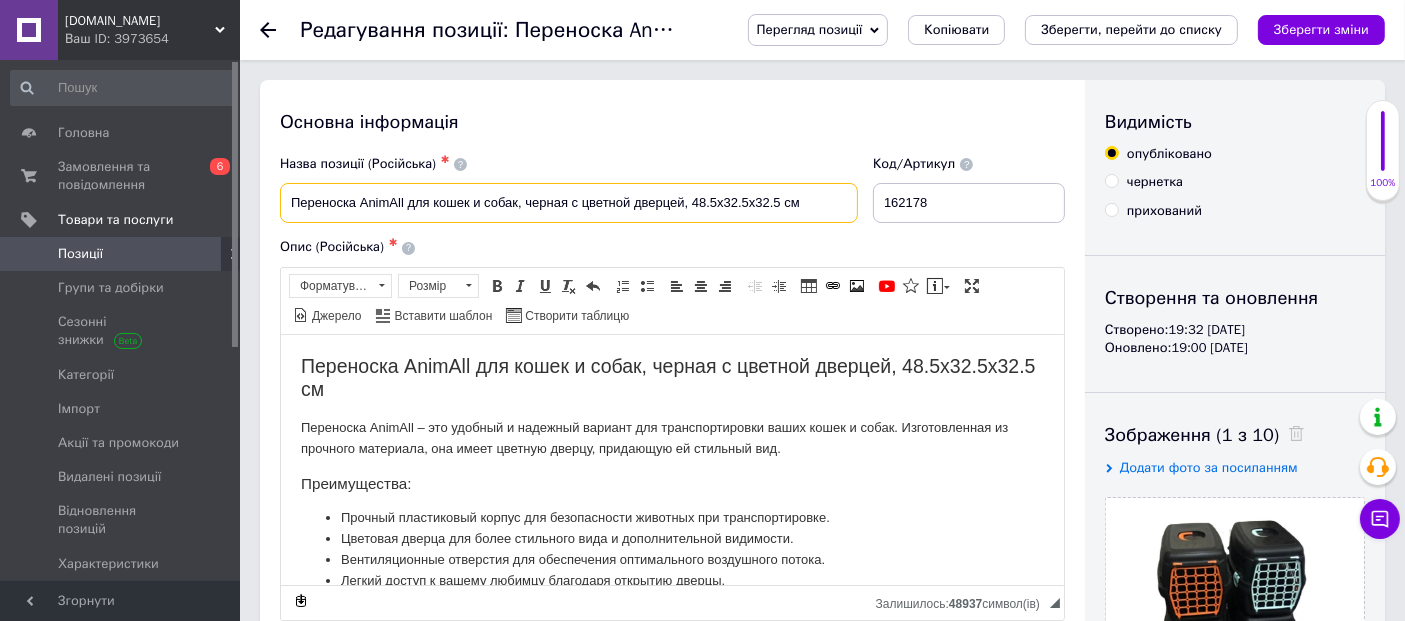 click on "Переноска AnimAll для кошек и собак, черная с цветной дверцей, 48.5х32.5х32.5 см" at bounding box center (569, 203) 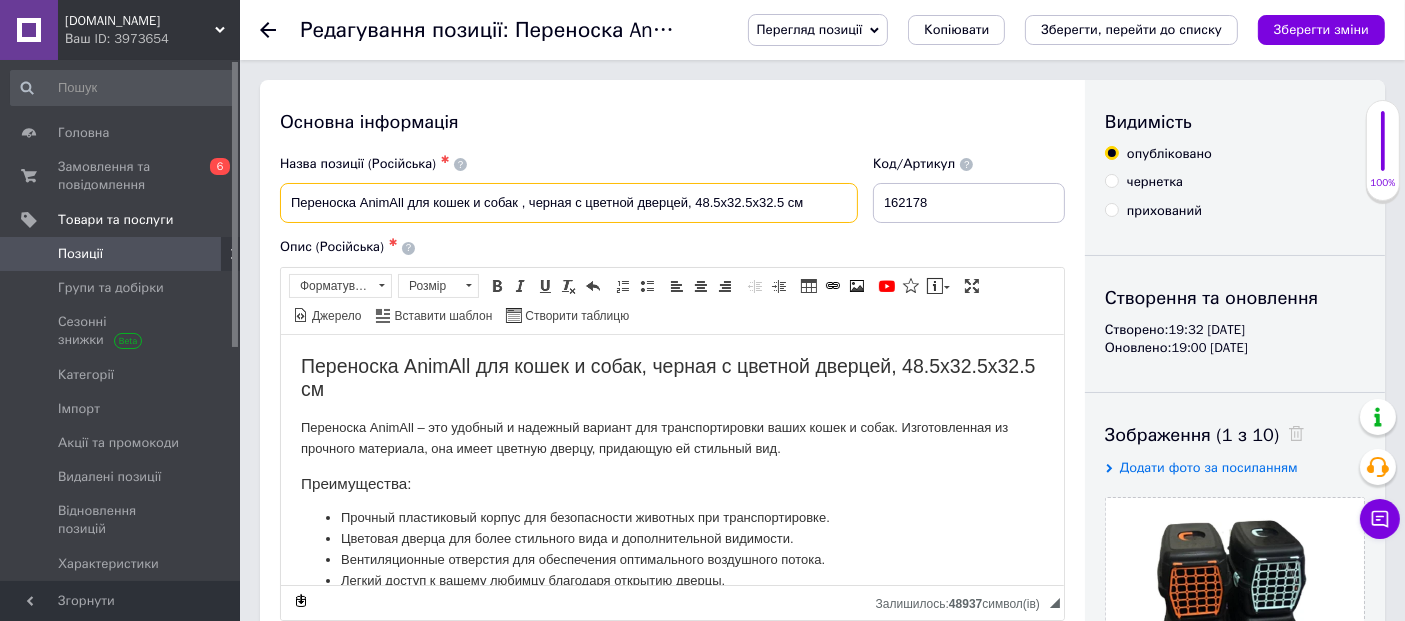 paste on "162178" 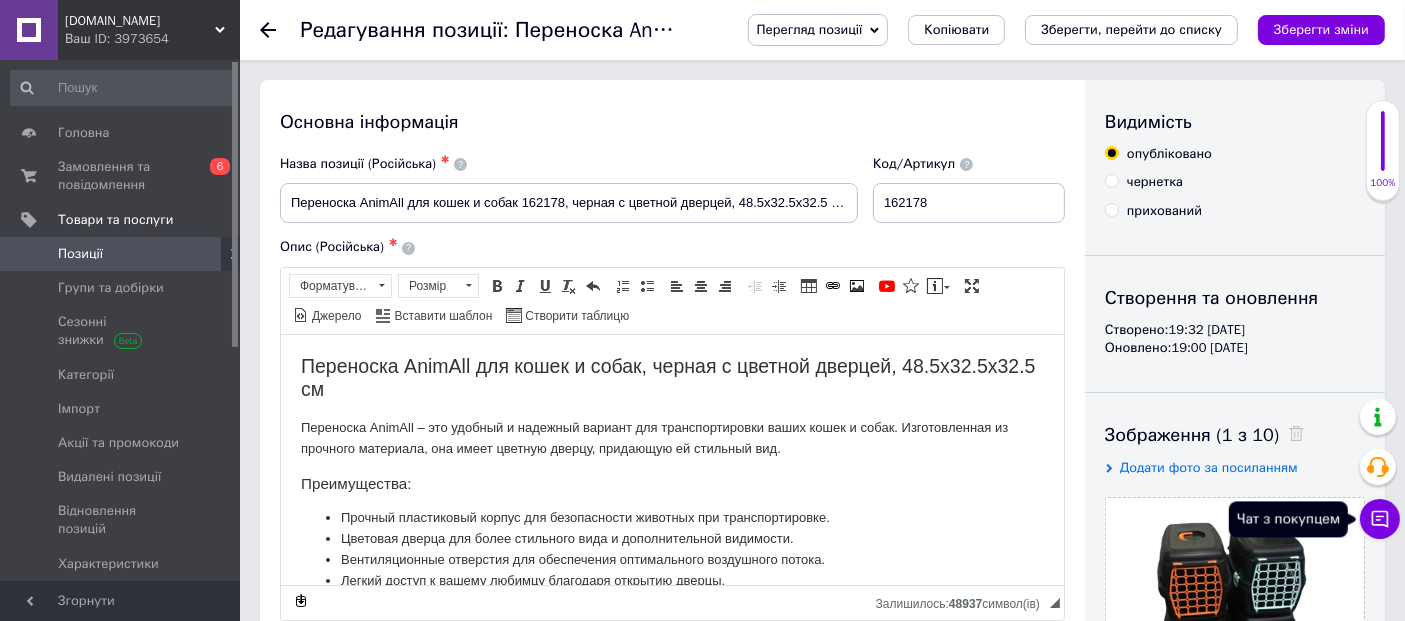 click 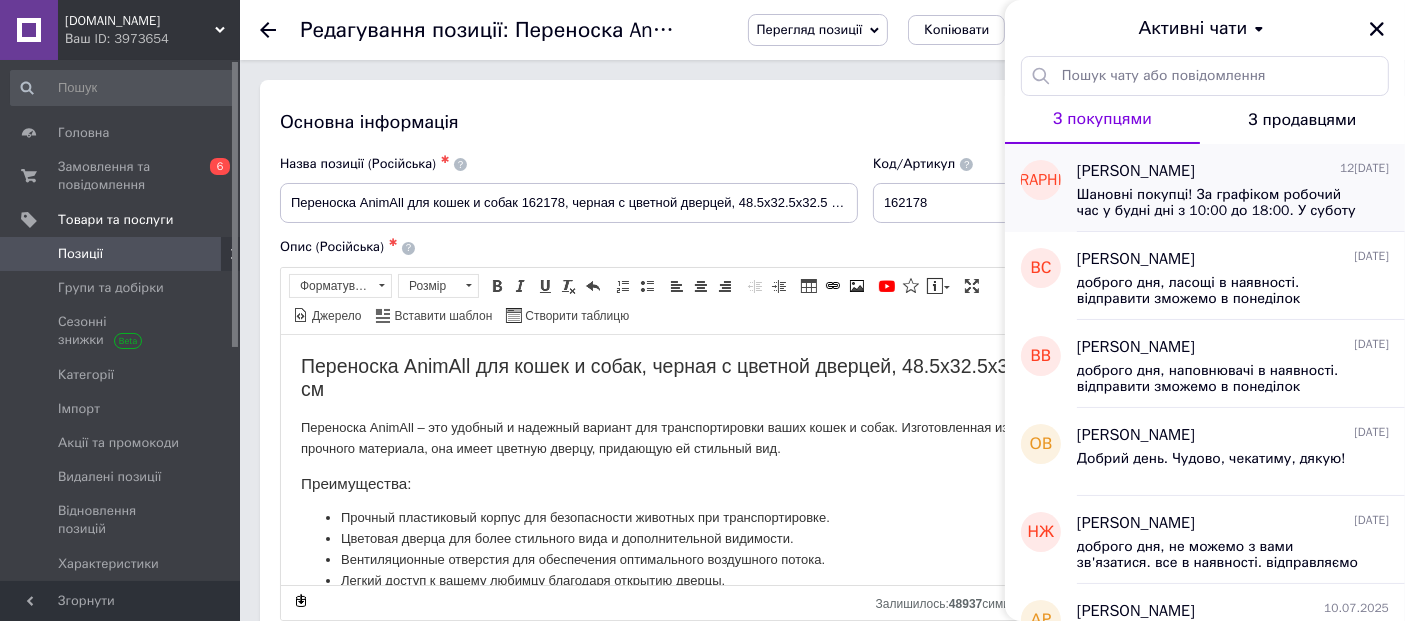 click on "[PERSON_NAME] [DATE]" at bounding box center [1233, 171] 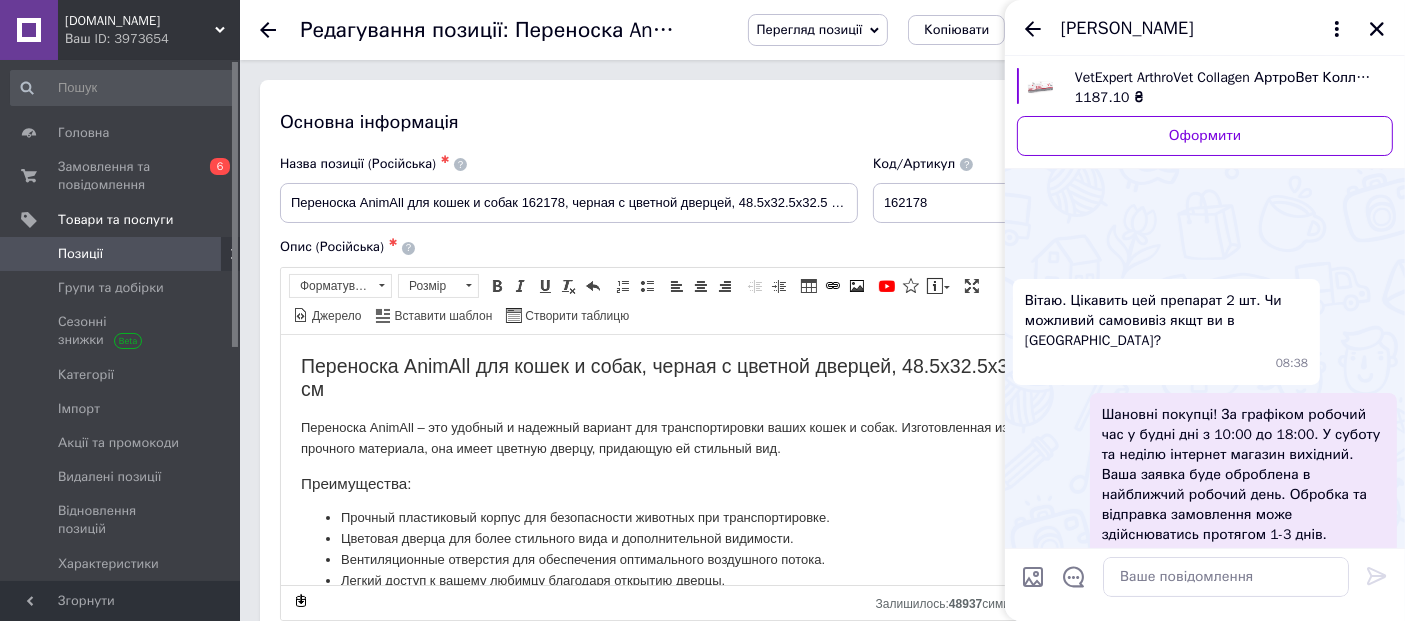 scroll, scrollTop: 91, scrollLeft: 0, axis: vertical 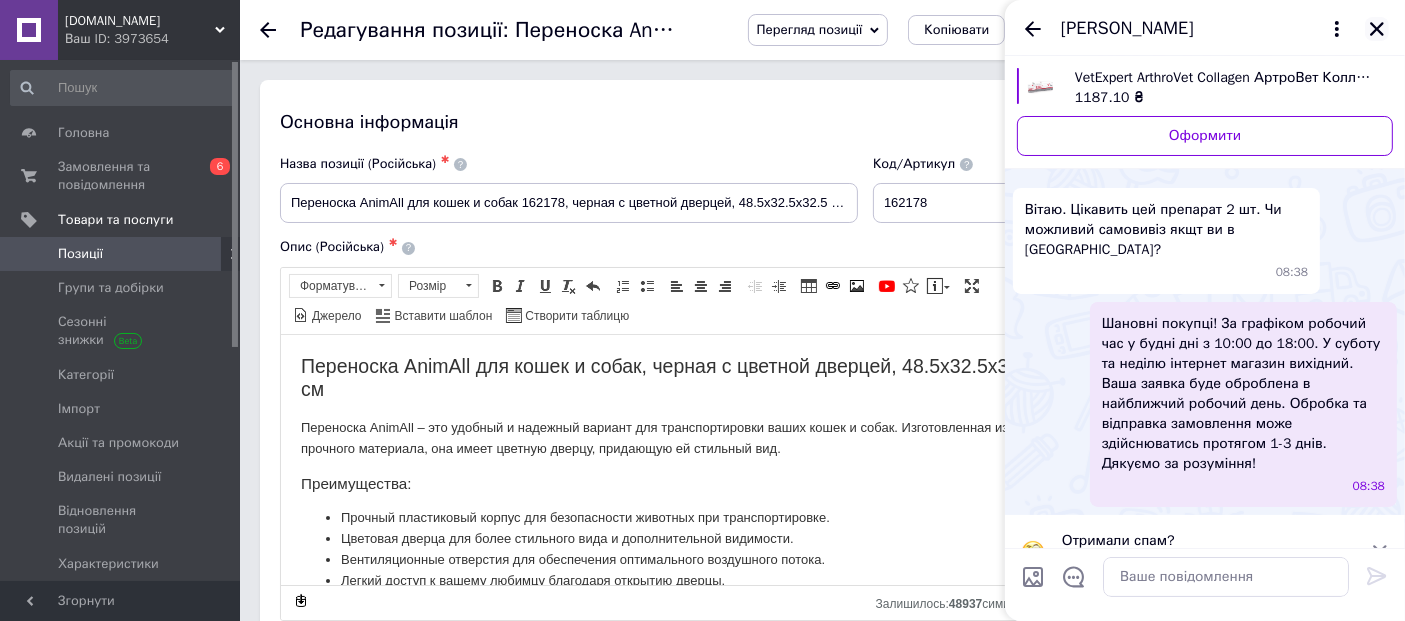 click 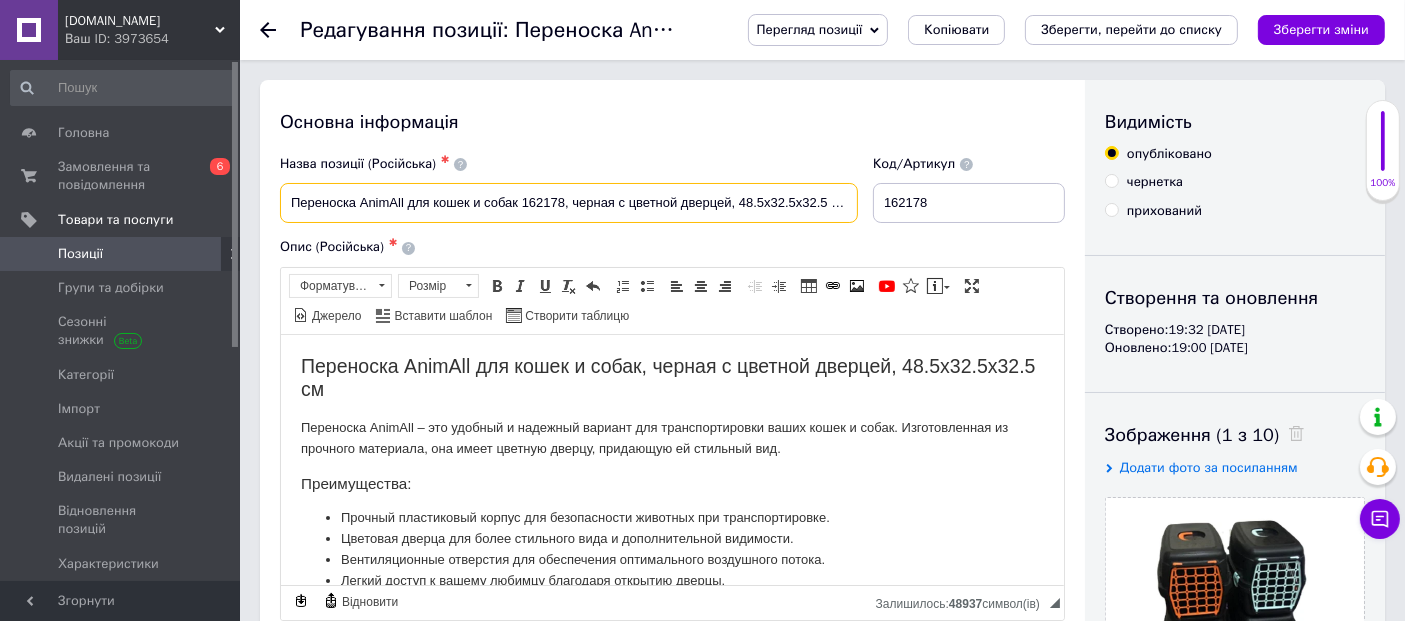 click on "Переноска AnimAll для кошек и собак 162178, черная с цветной дверцей, 48.5х32.5х32.5 см" at bounding box center (569, 203) 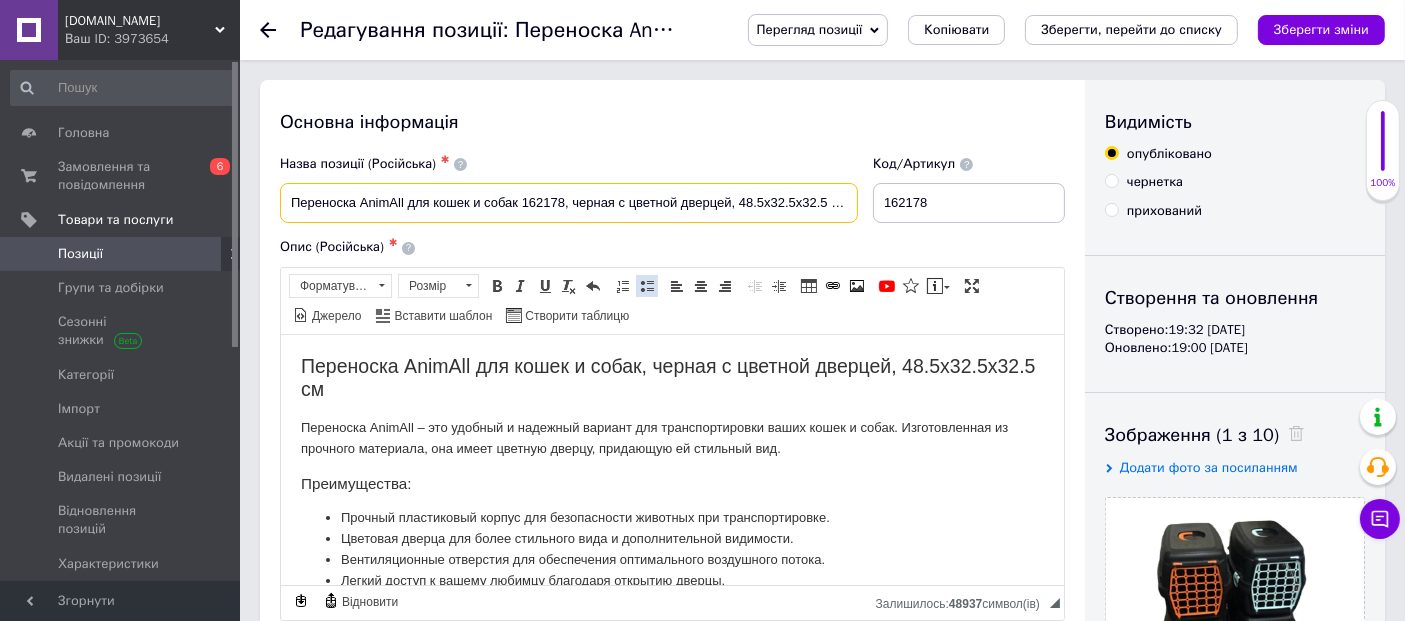 paste on "до 6 кг" 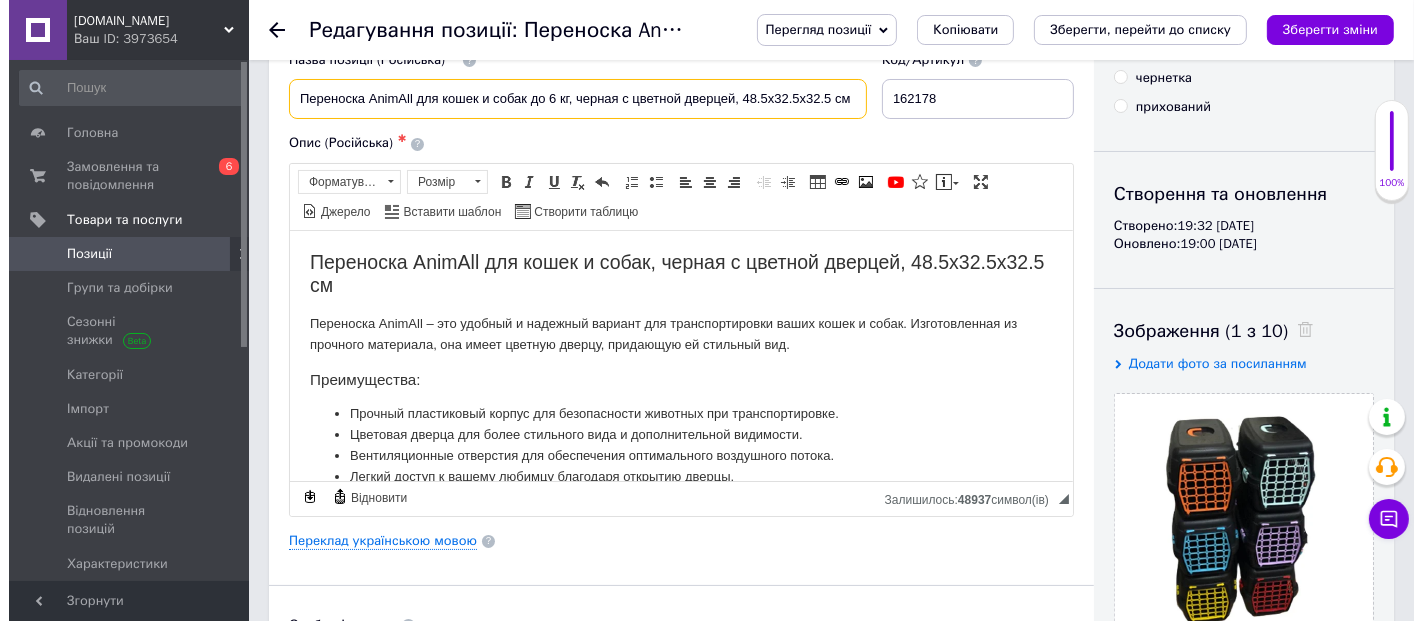 scroll, scrollTop: 333, scrollLeft: 0, axis: vertical 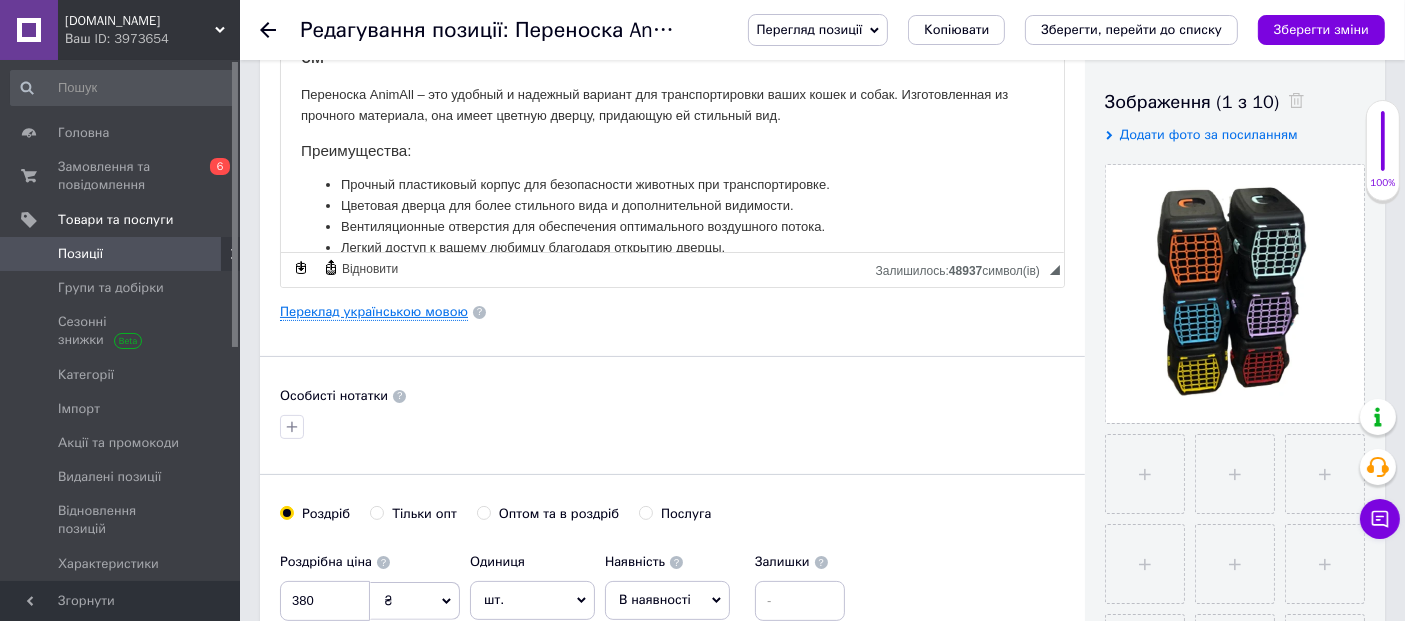 type on "Переноска AnimAll для кошек и собак до 6 кг, черная с цветной дверцей, 48.5х32.5х32.5 см" 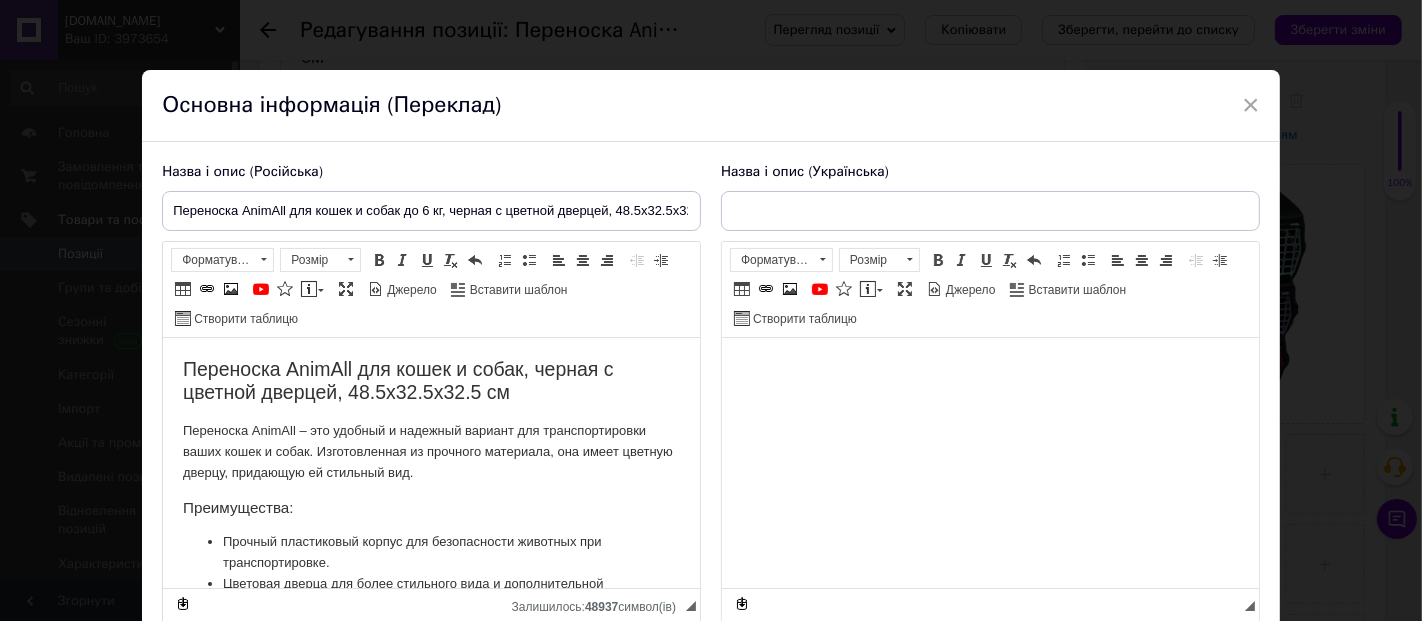 scroll, scrollTop: 0, scrollLeft: 0, axis: both 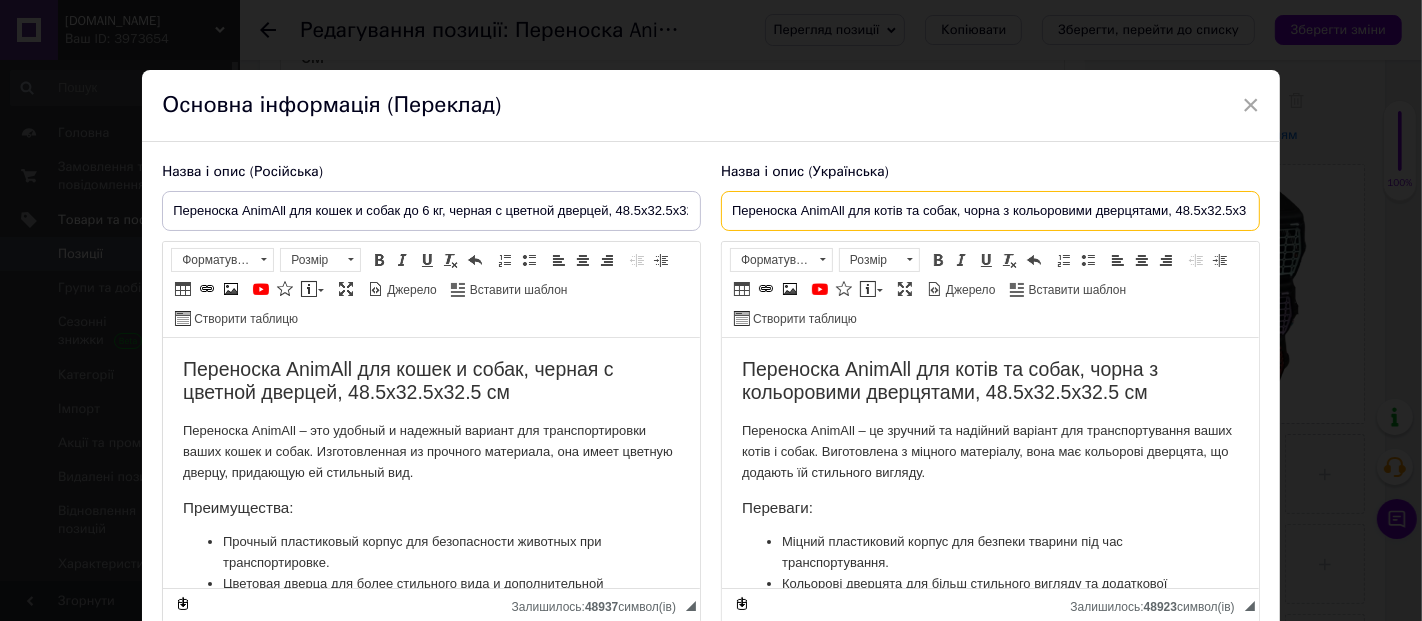 click on "Переноска AnimAll для котів та собак, чорна з кольоровими дверцятами, 48.5х32.5х32.5 см" at bounding box center [990, 211] 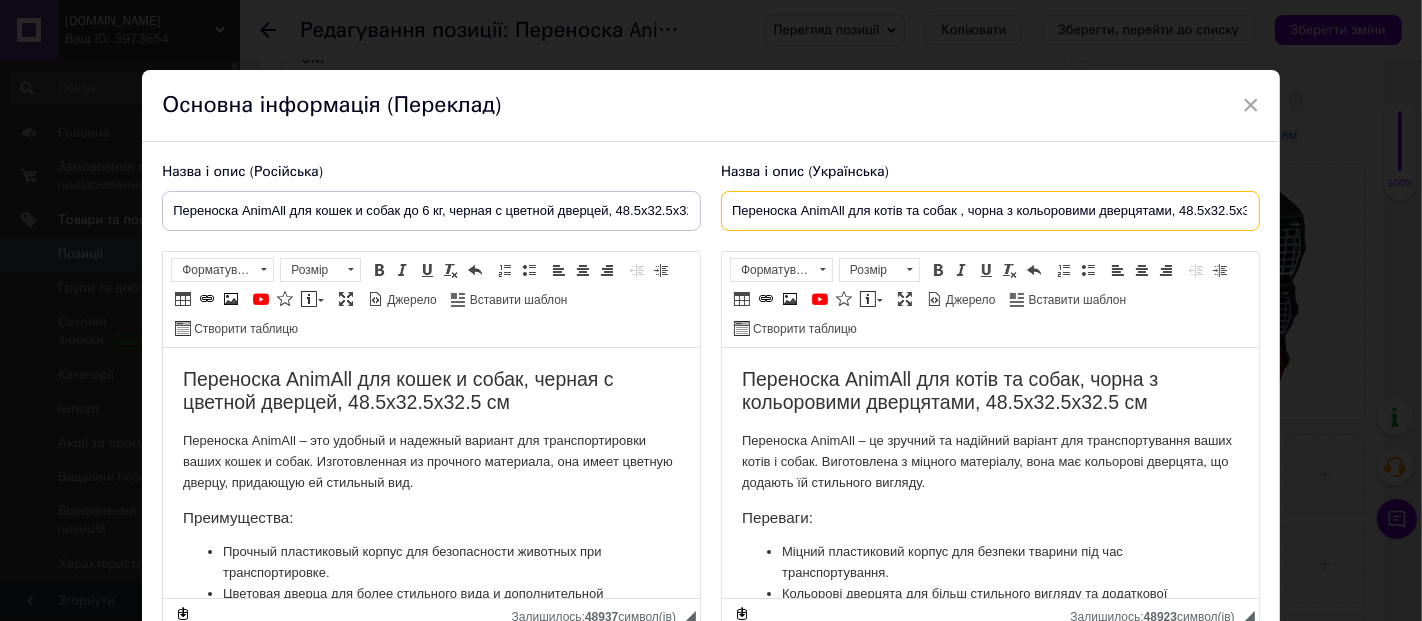 paste on "до 6 кг" 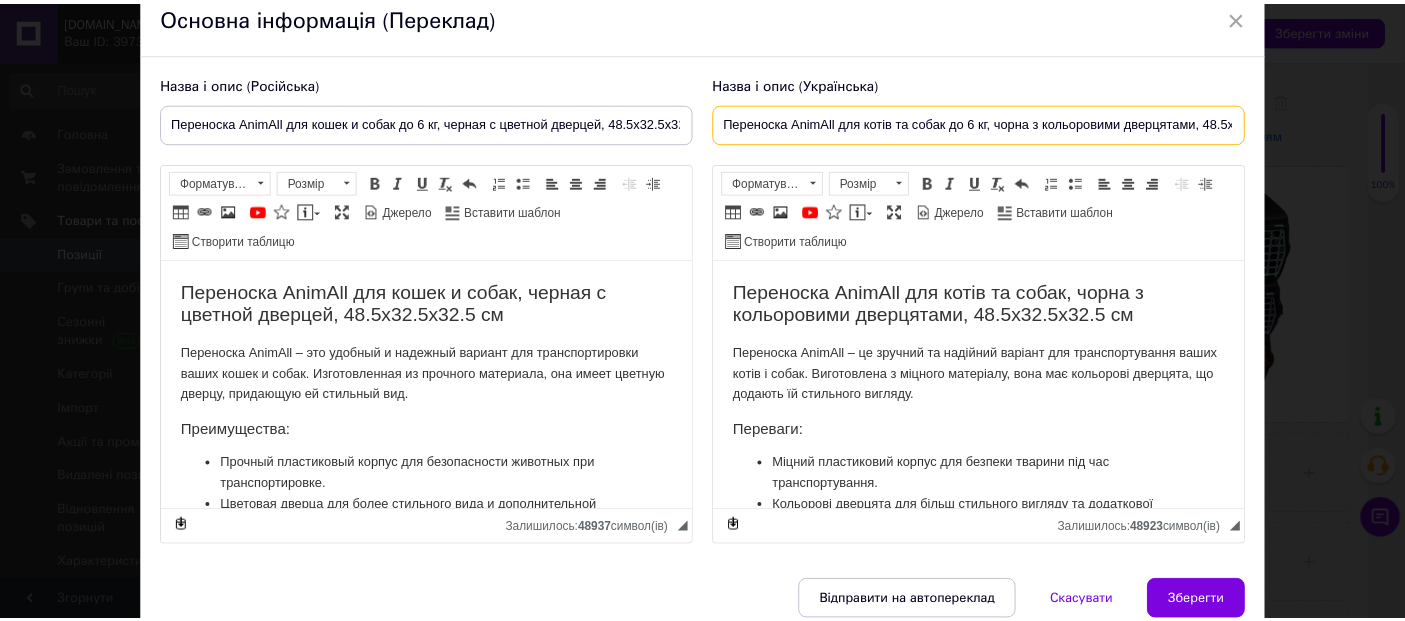 scroll, scrollTop: 173, scrollLeft: 0, axis: vertical 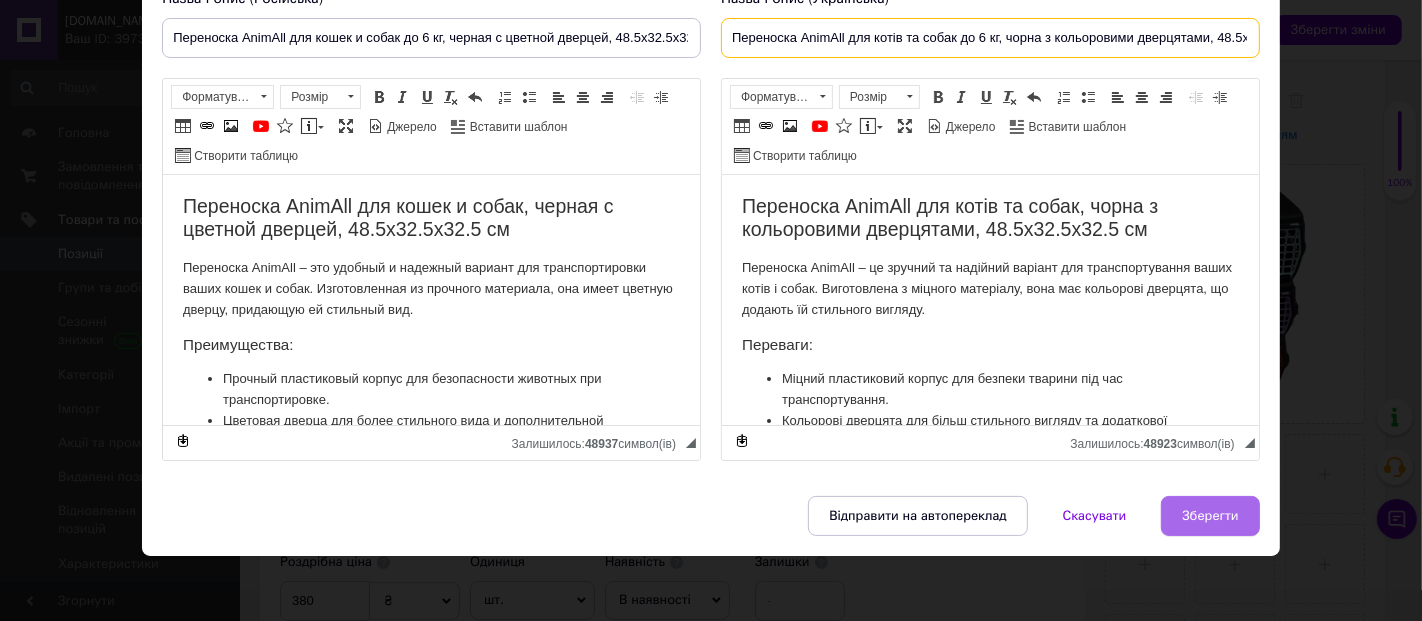 type on "Переноска AnimAll для котів та собак до 6 кг, чорна з кольоровими дверцятами, 48.5х32.5х32.5 см" 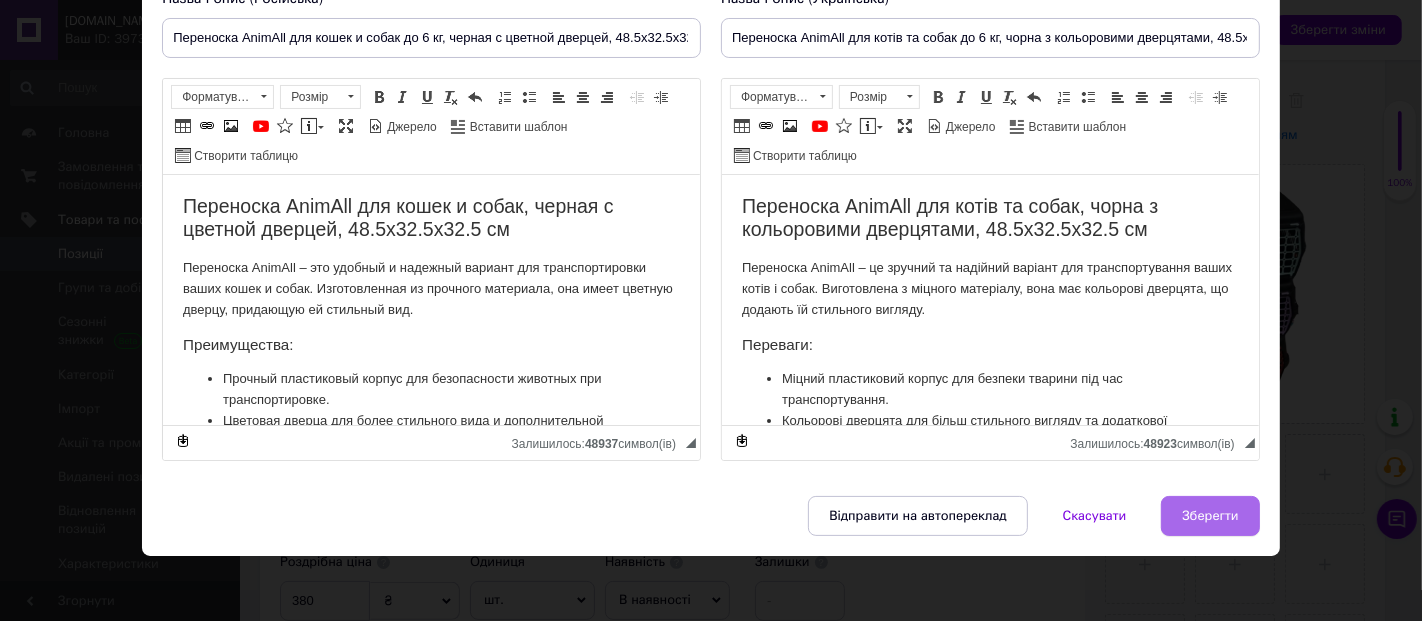 click on "Зберегти" at bounding box center [1210, 516] 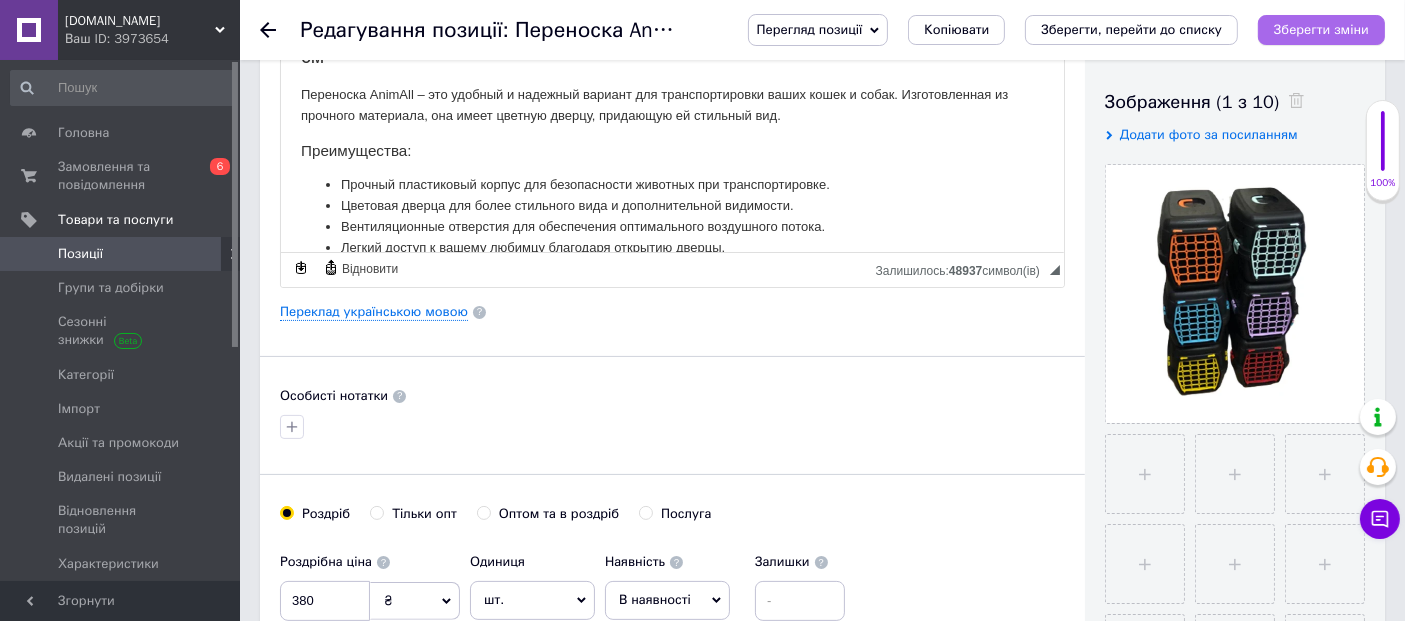 click on "Зберегти зміни" at bounding box center [1321, 29] 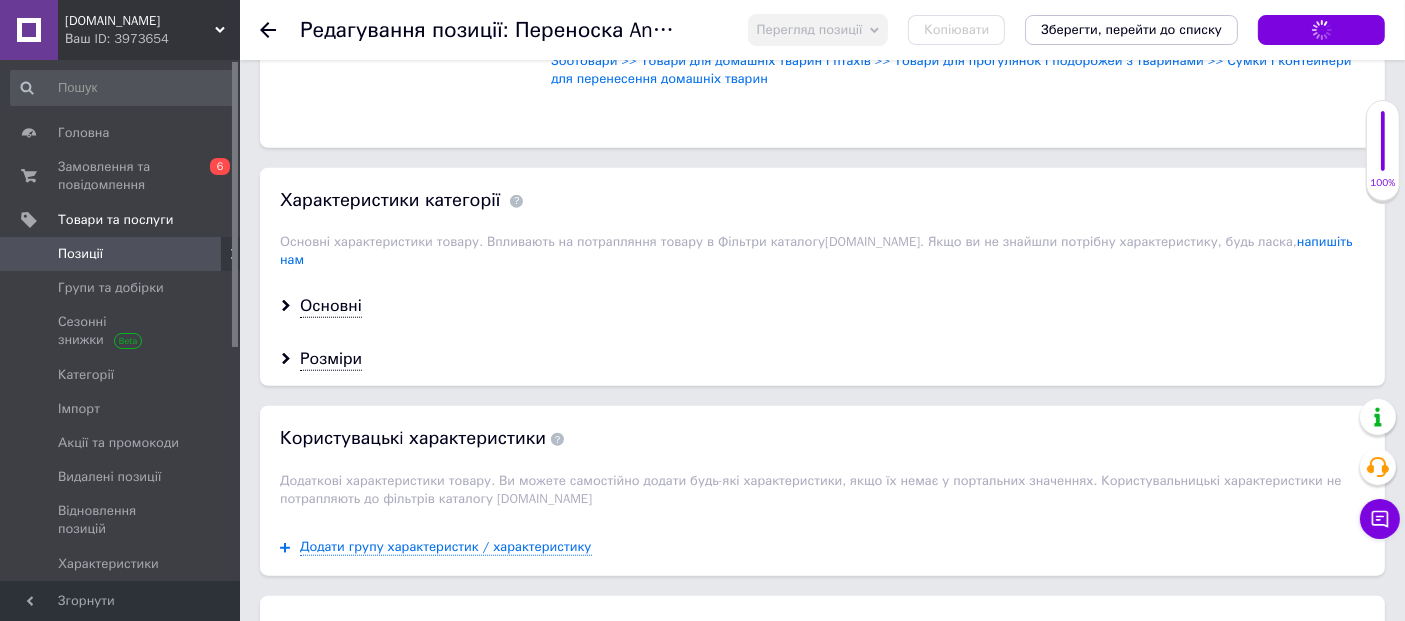 scroll, scrollTop: 1777, scrollLeft: 0, axis: vertical 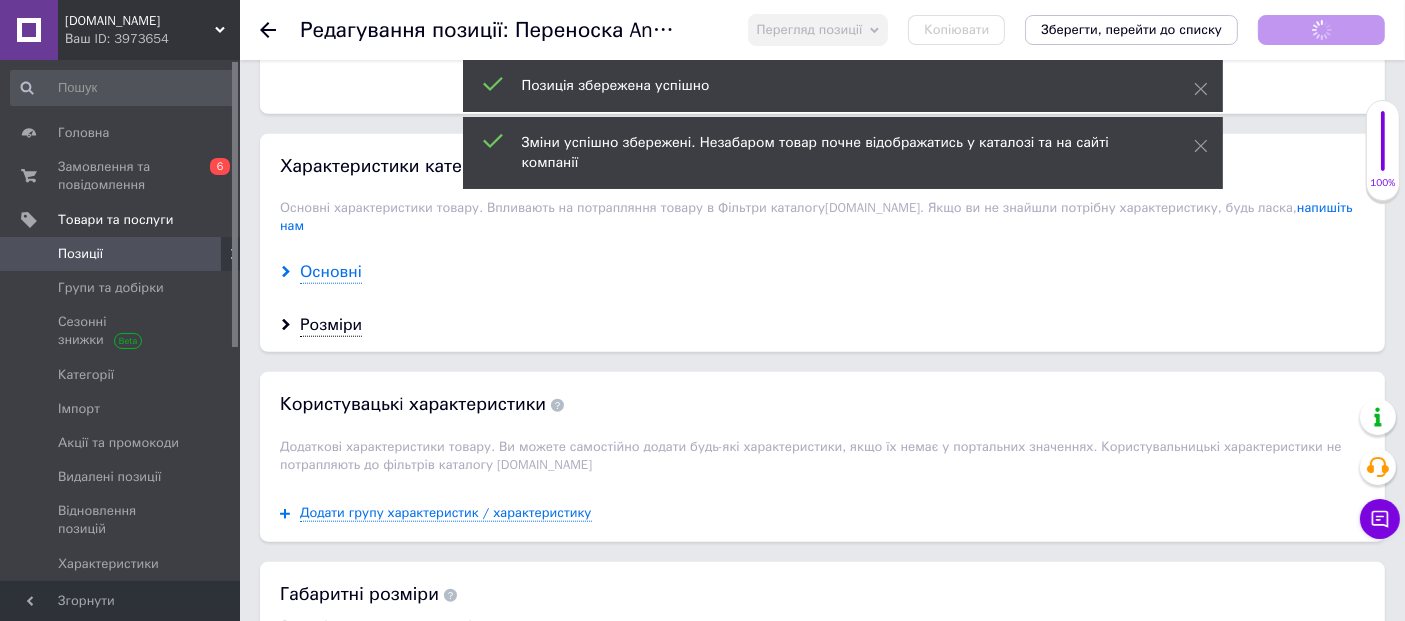 click on "Основні" at bounding box center [331, 272] 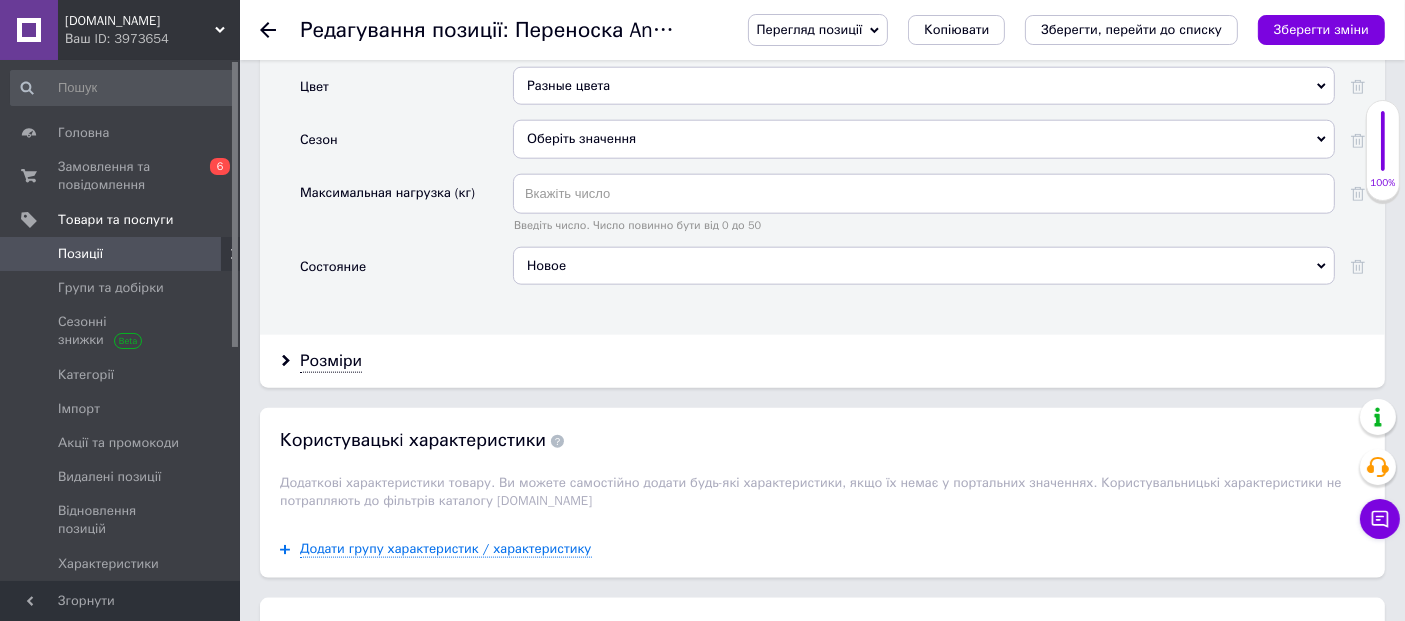 scroll, scrollTop: 2333, scrollLeft: 0, axis: vertical 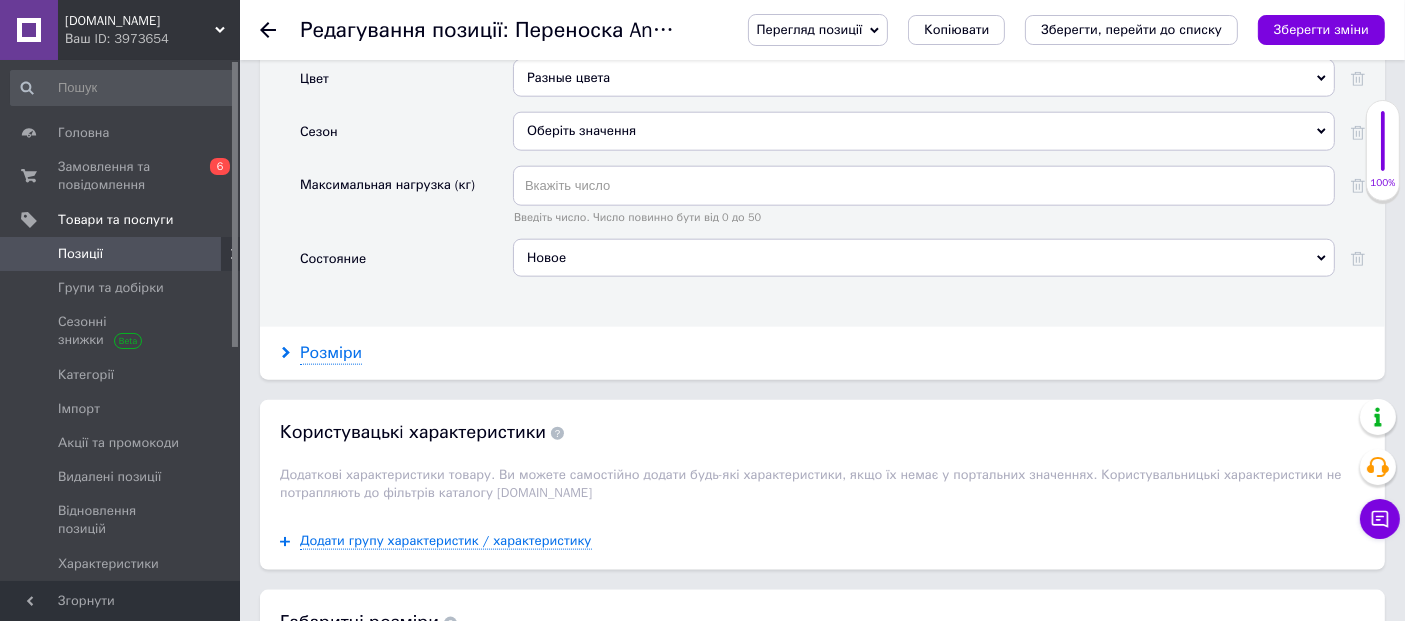 click on "Розміри" at bounding box center (331, 353) 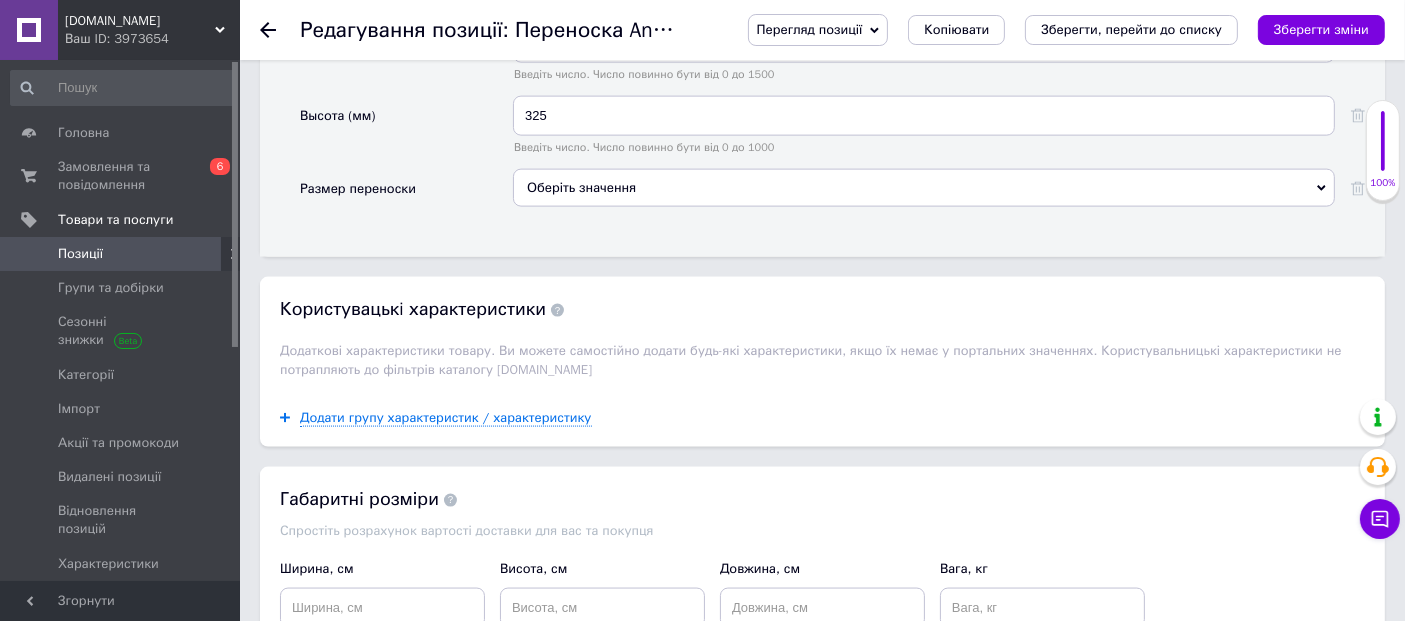 scroll, scrollTop: 2666, scrollLeft: 0, axis: vertical 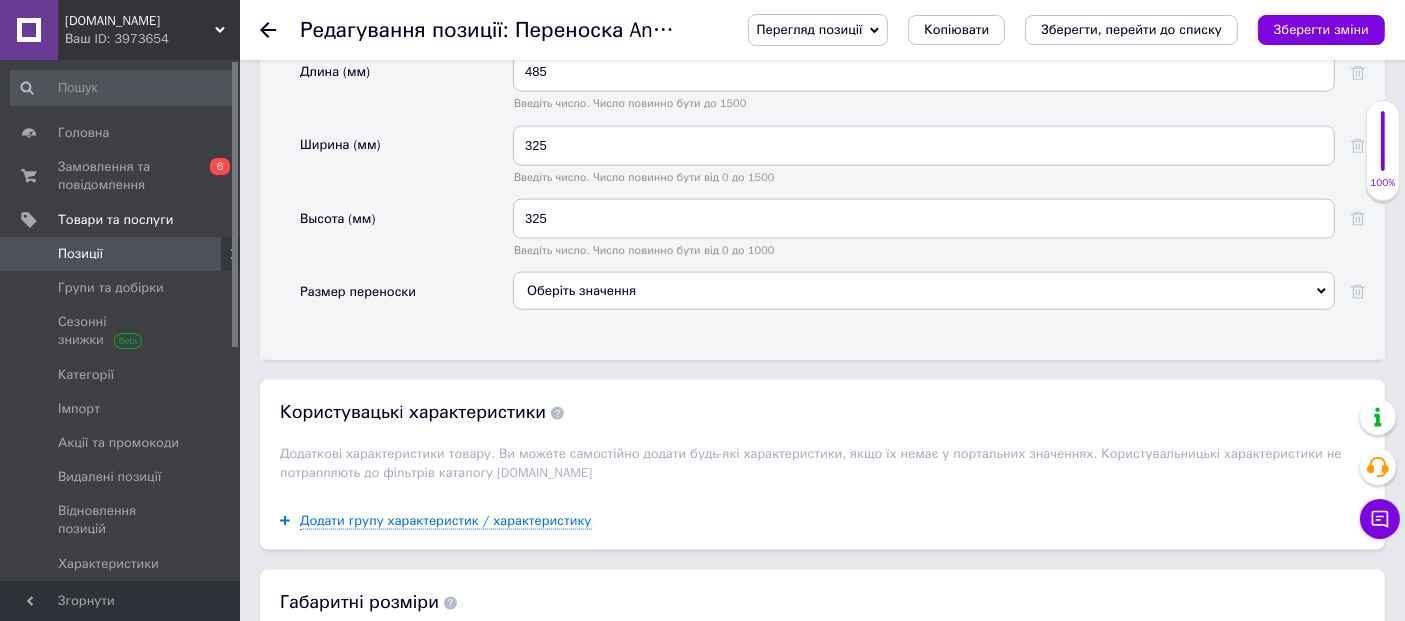 click on "Оберіть значення" at bounding box center (924, 291) 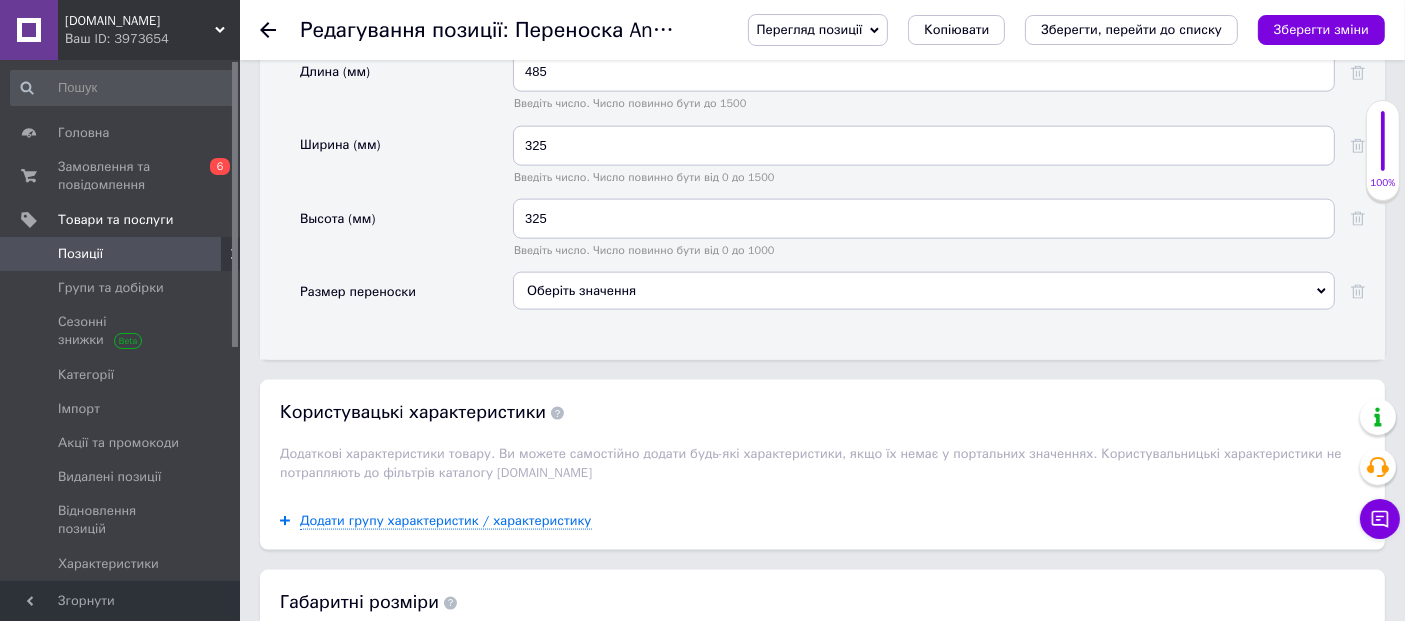 click on "Размер переноски" at bounding box center [406, 298] 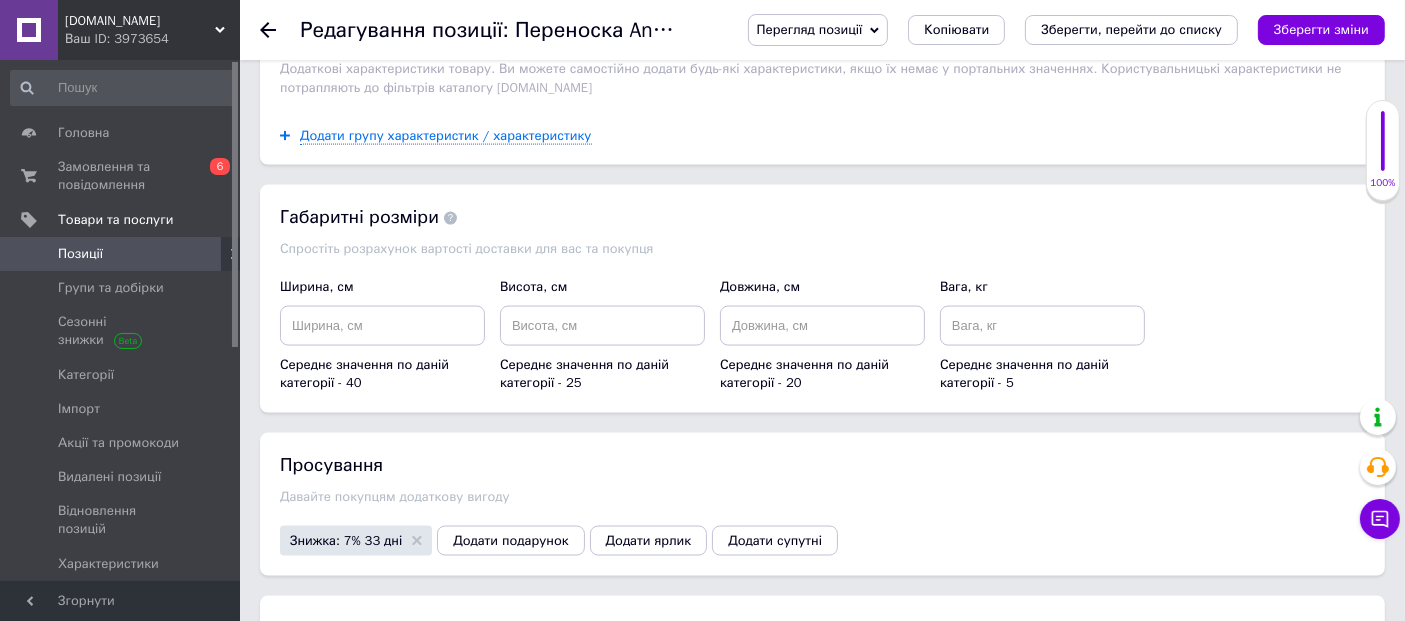 scroll, scrollTop: 3111, scrollLeft: 0, axis: vertical 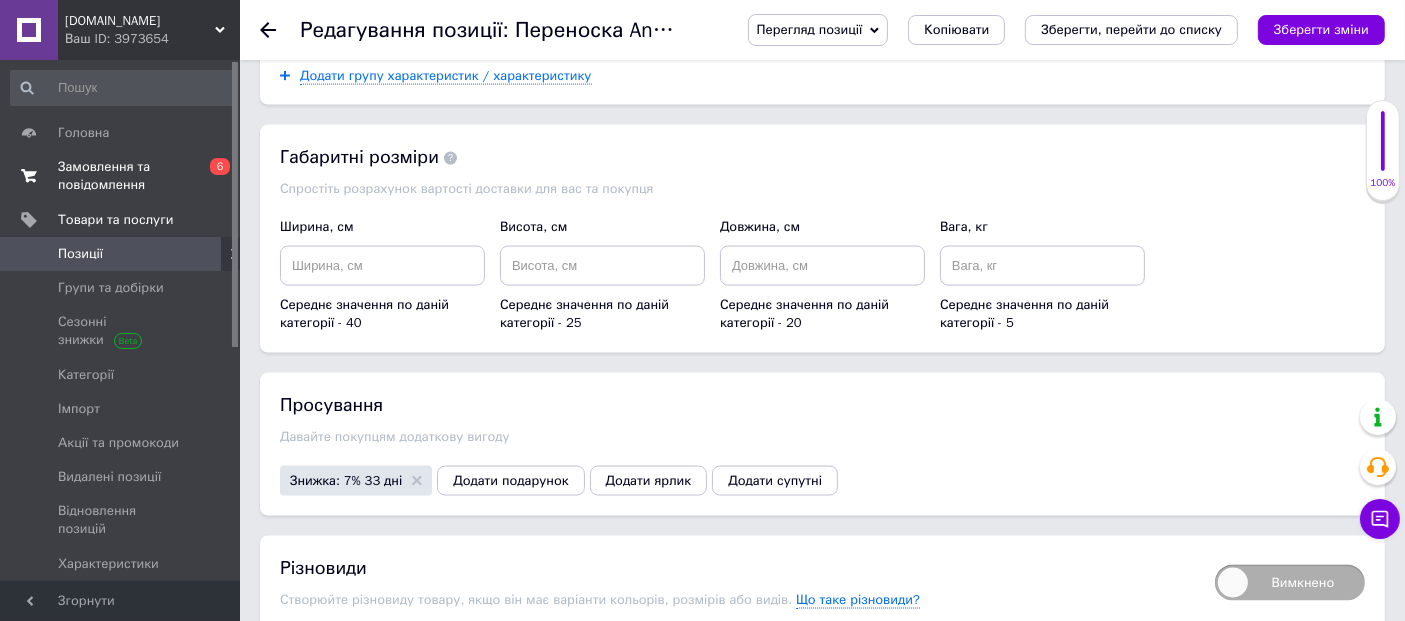 click on "Замовлення та повідомлення" at bounding box center [121, 176] 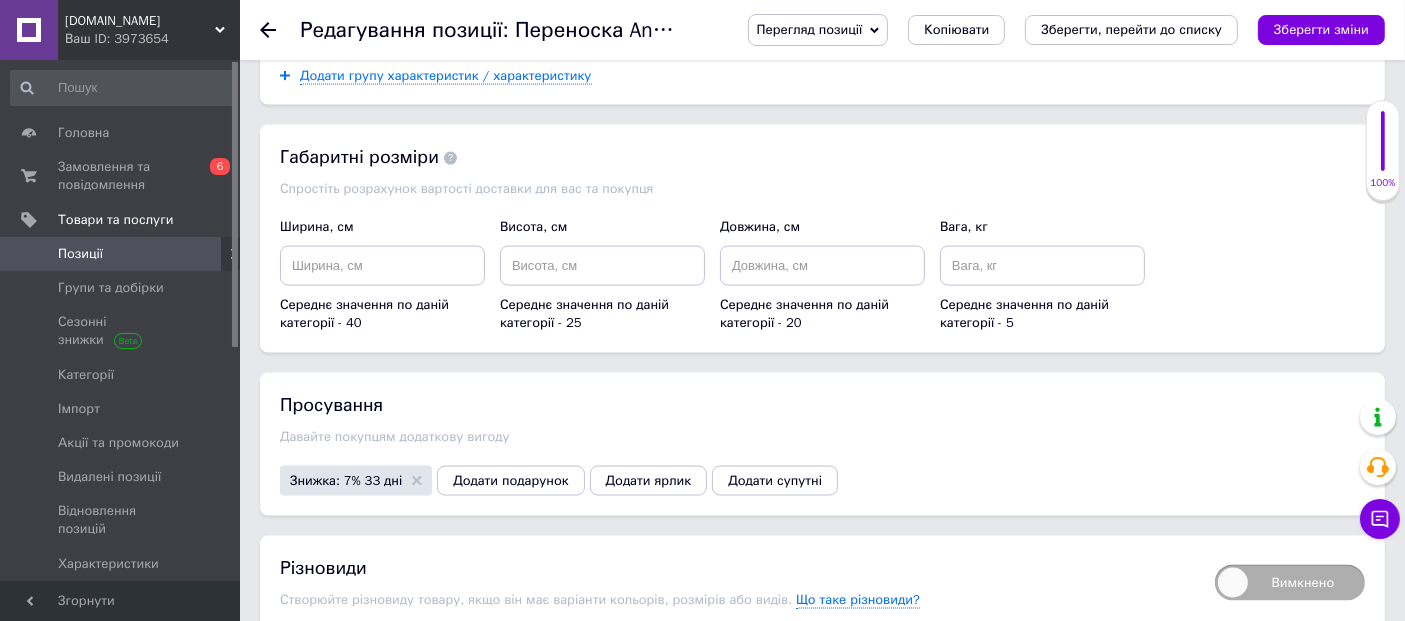 scroll, scrollTop: 0, scrollLeft: 0, axis: both 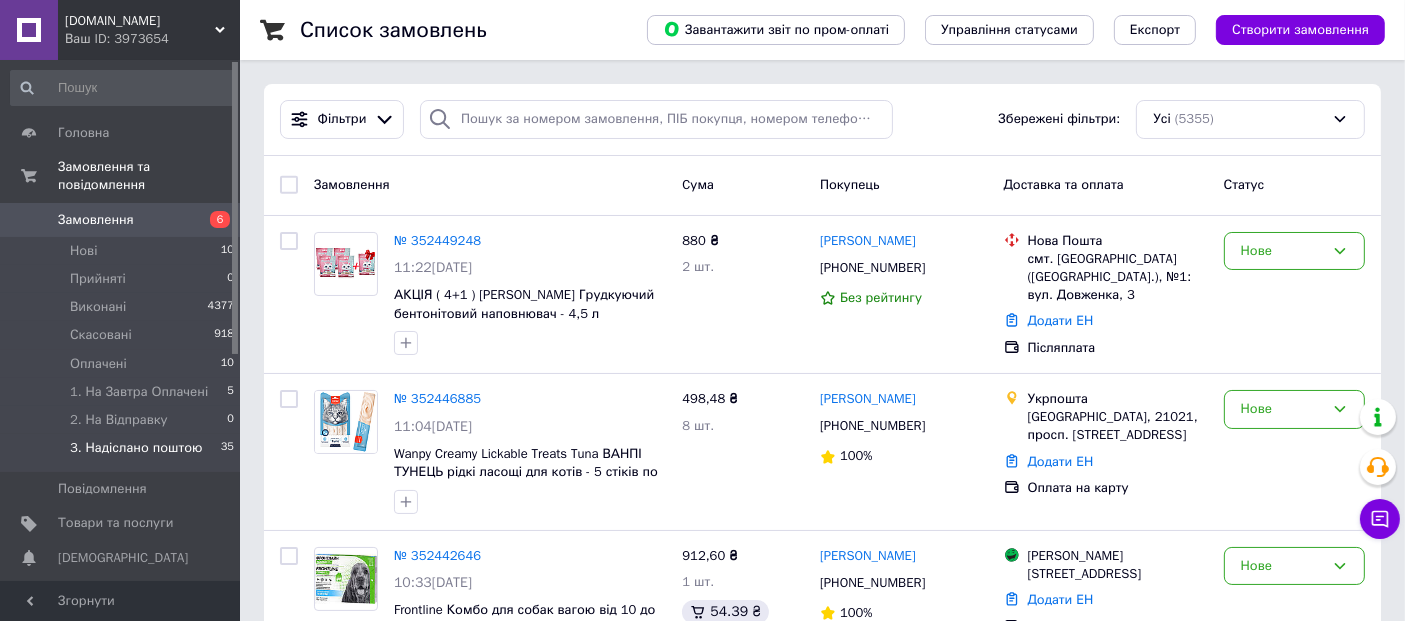 click on "3. Надіслано поштою 35" at bounding box center (123, 453) 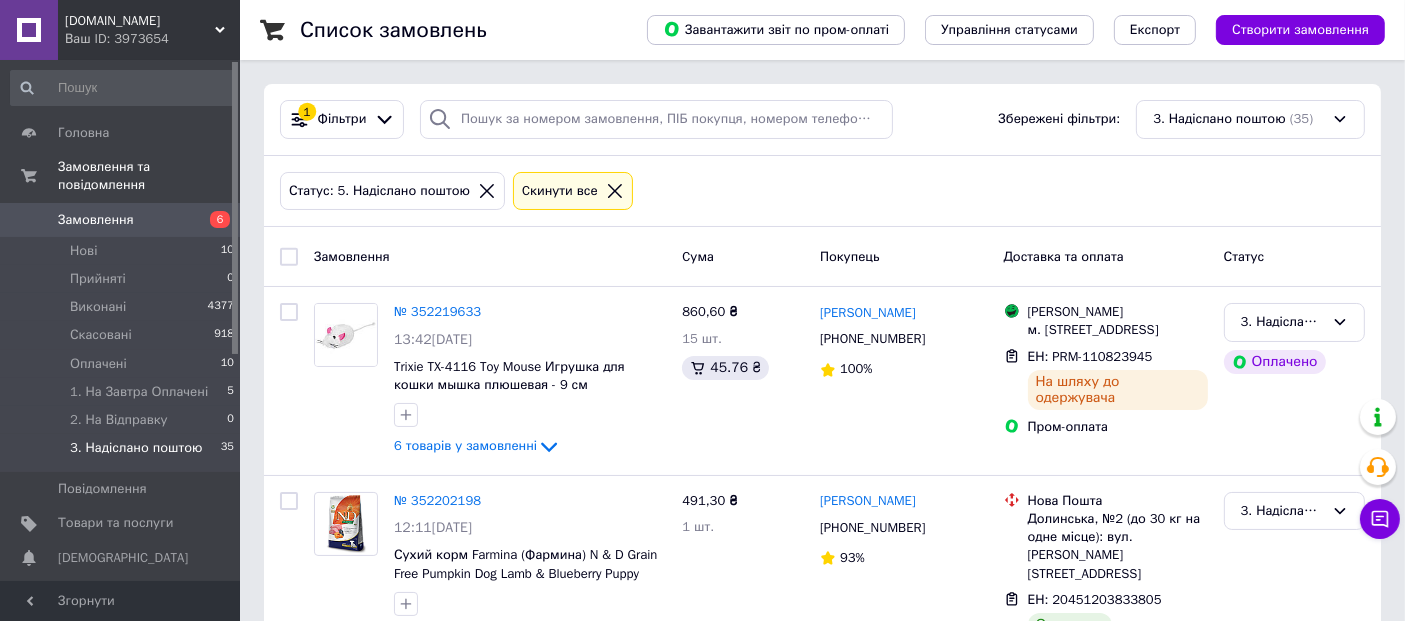 click on "3. Надіслано поштою" at bounding box center (136, 448) 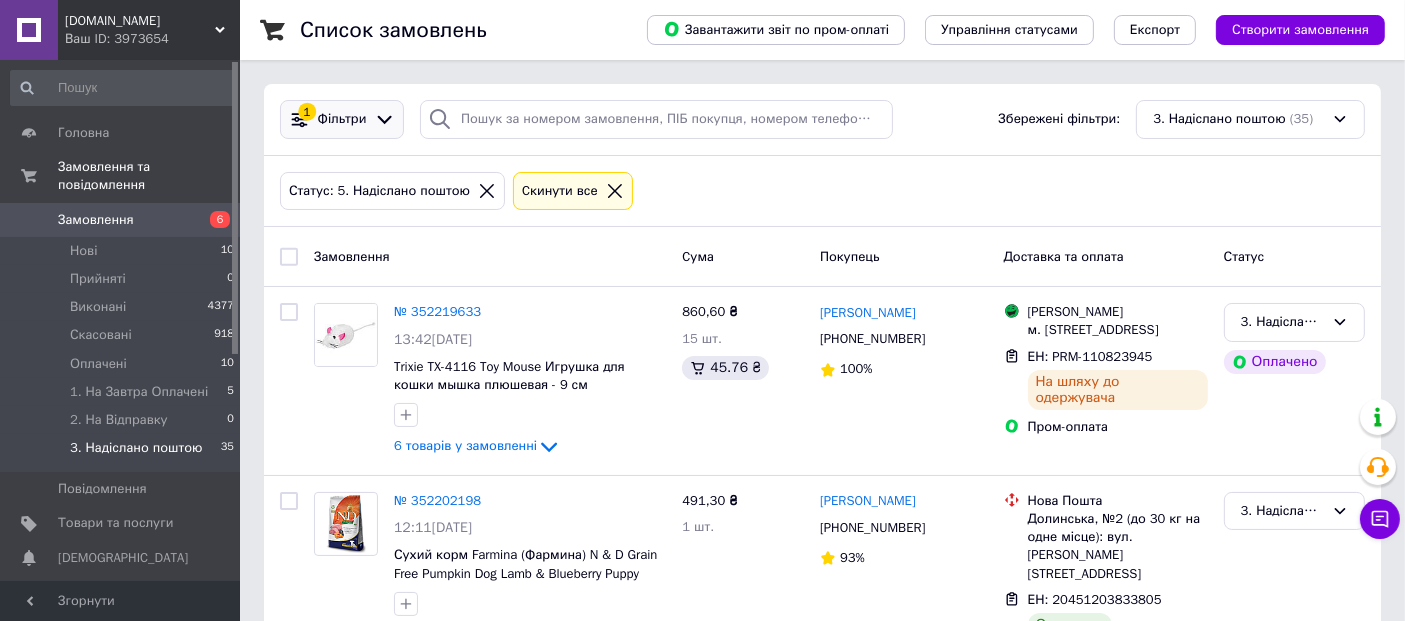 click at bounding box center [384, 119] 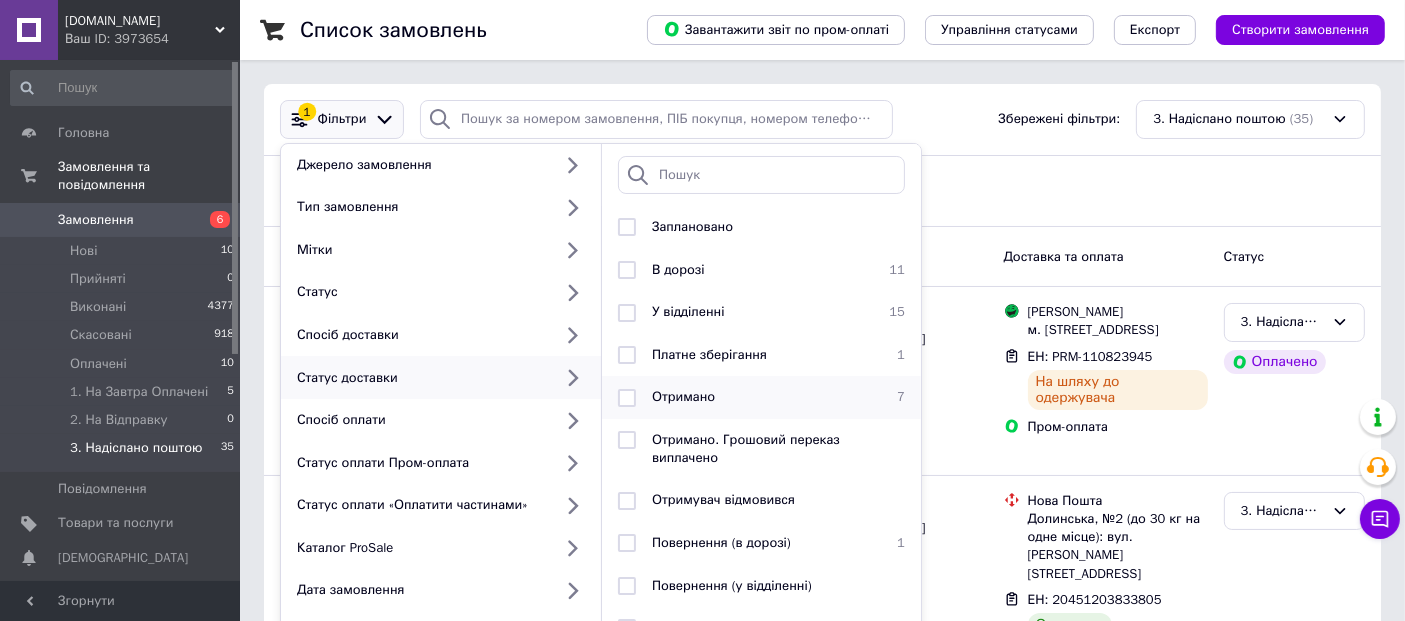 click on "Отримано 7" at bounding box center [761, 397] 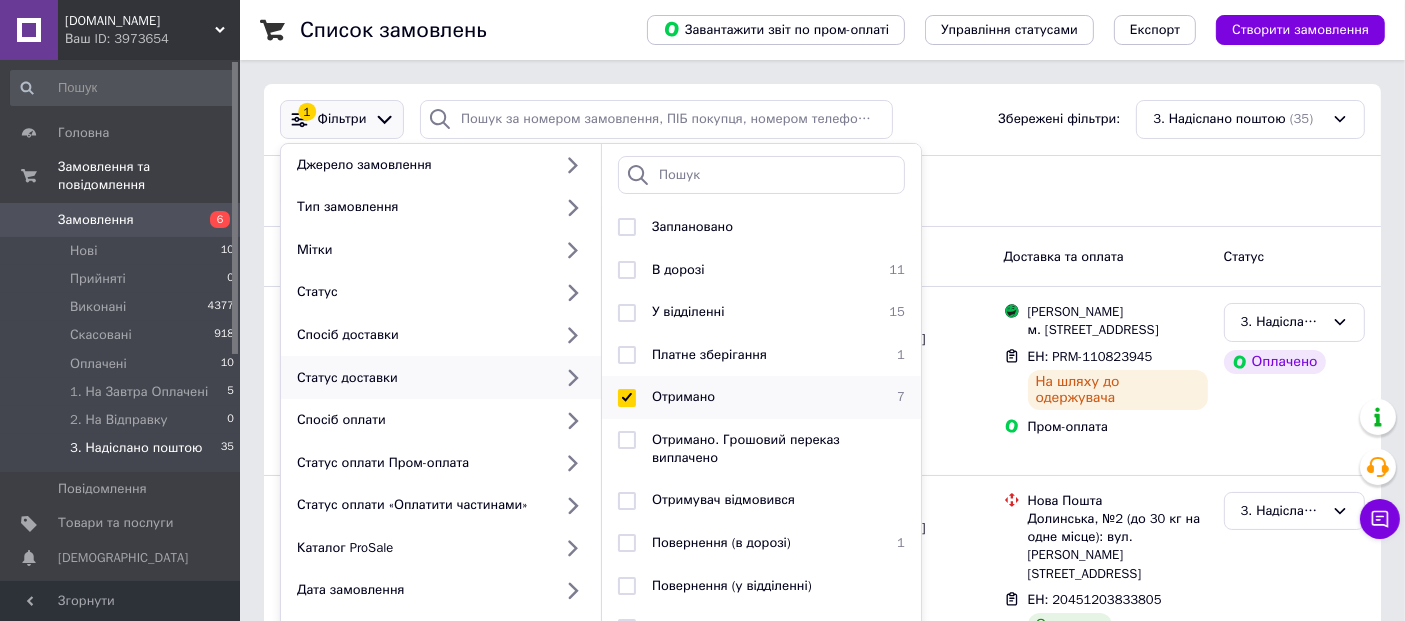 checkbox on "true" 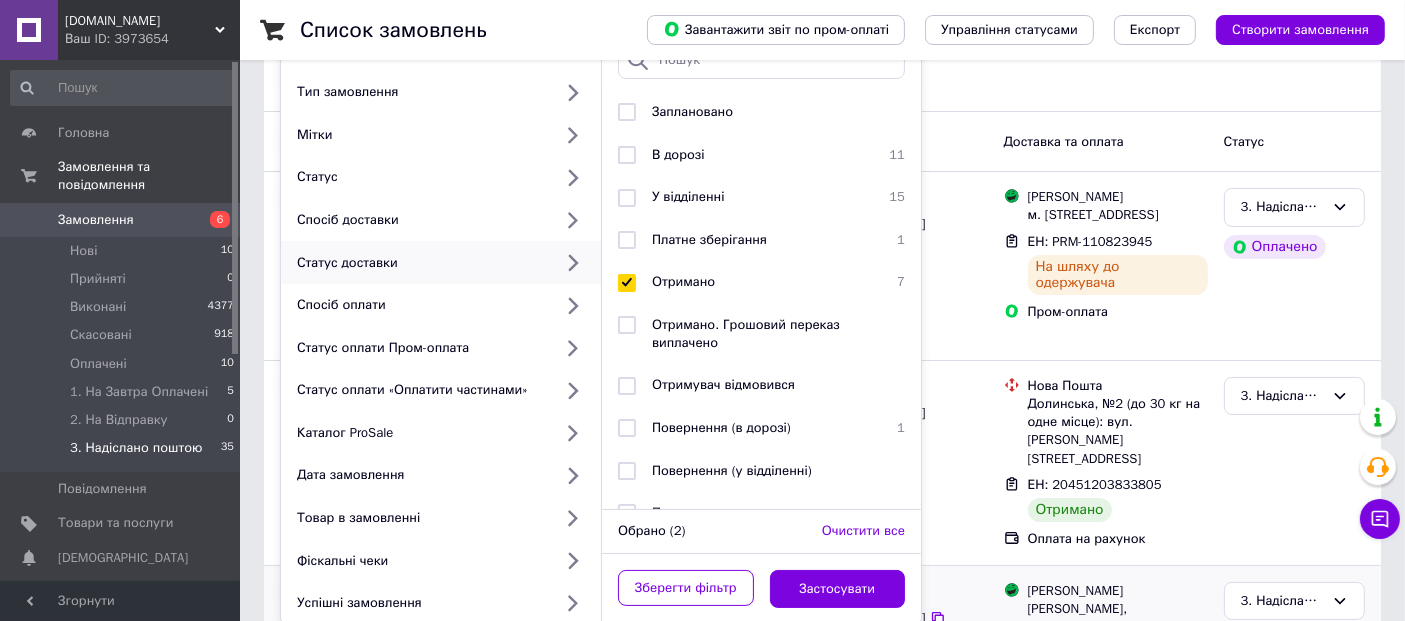 scroll, scrollTop: 222, scrollLeft: 0, axis: vertical 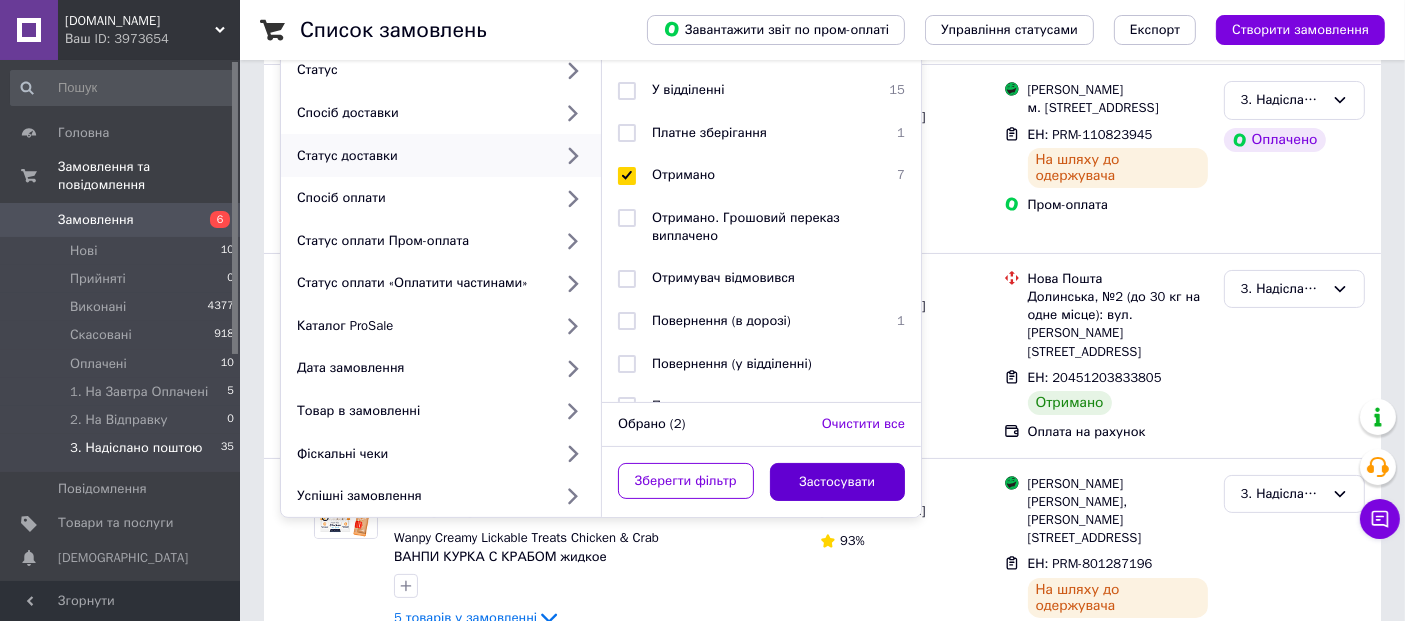 click on "Застосувати" at bounding box center (838, 482) 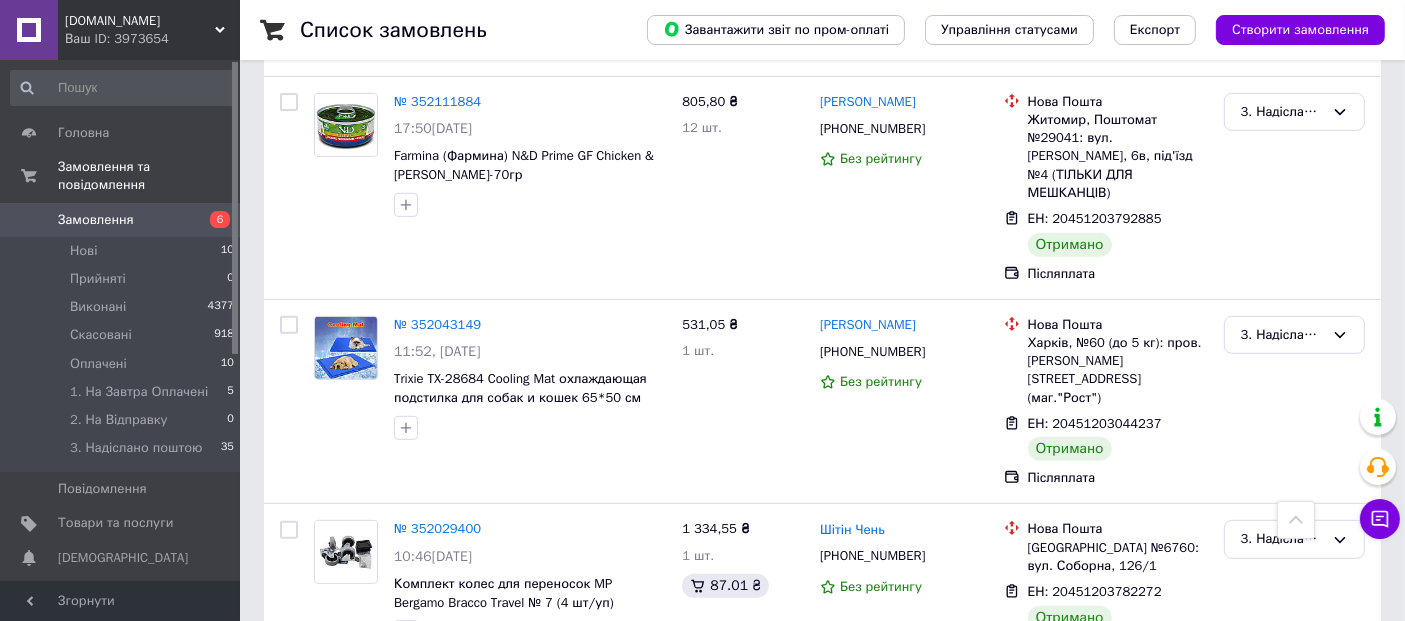scroll, scrollTop: 975, scrollLeft: 0, axis: vertical 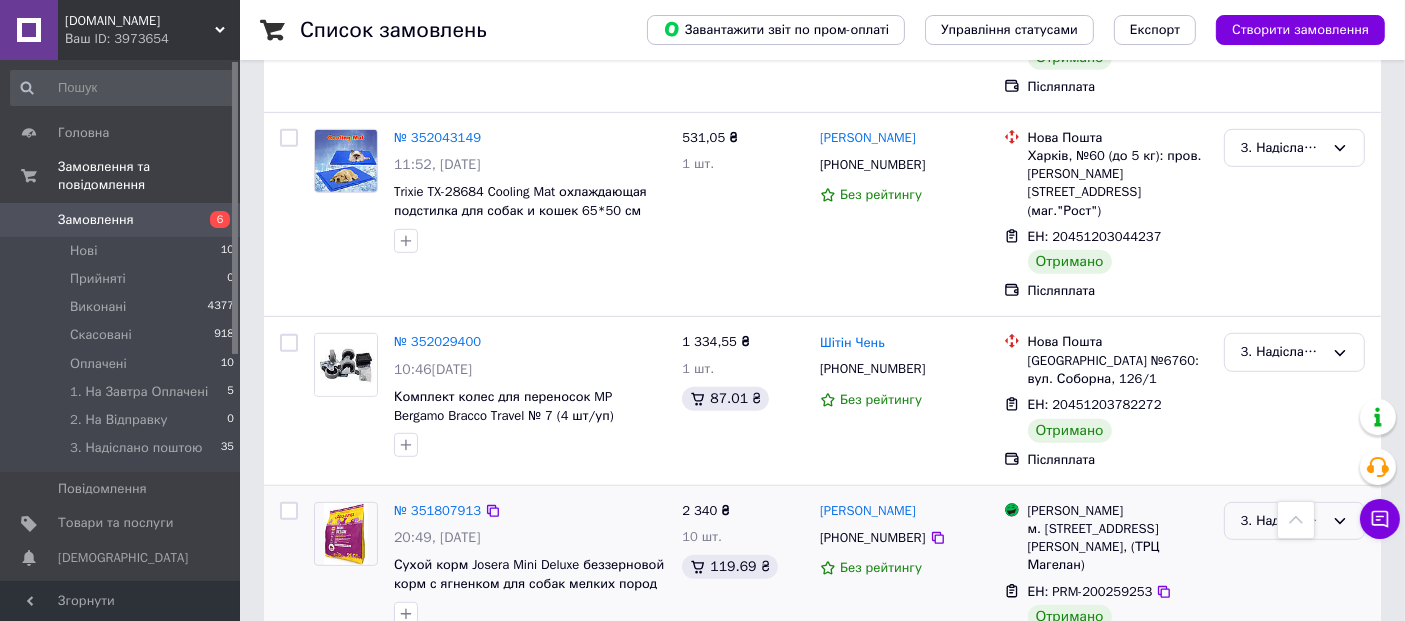 click on "3. Надіслано поштою" at bounding box center [1282, 521] 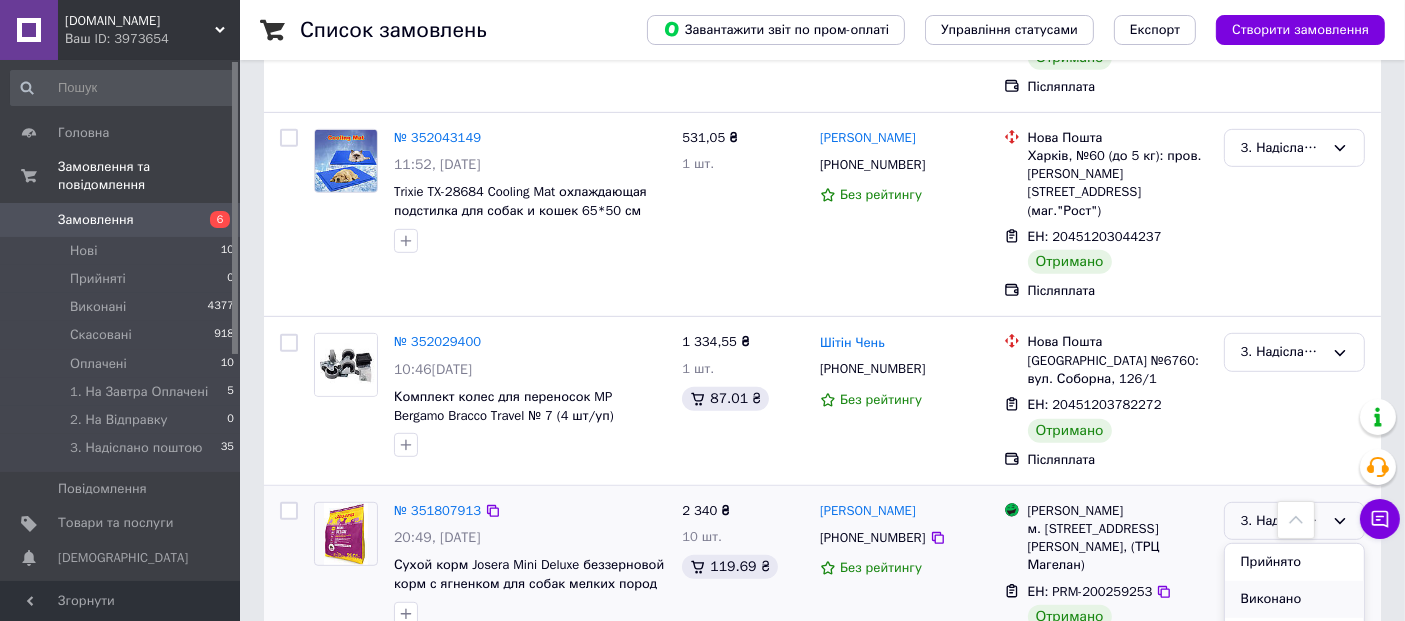 click on "Виконано" at bounding box center (1294, 599) 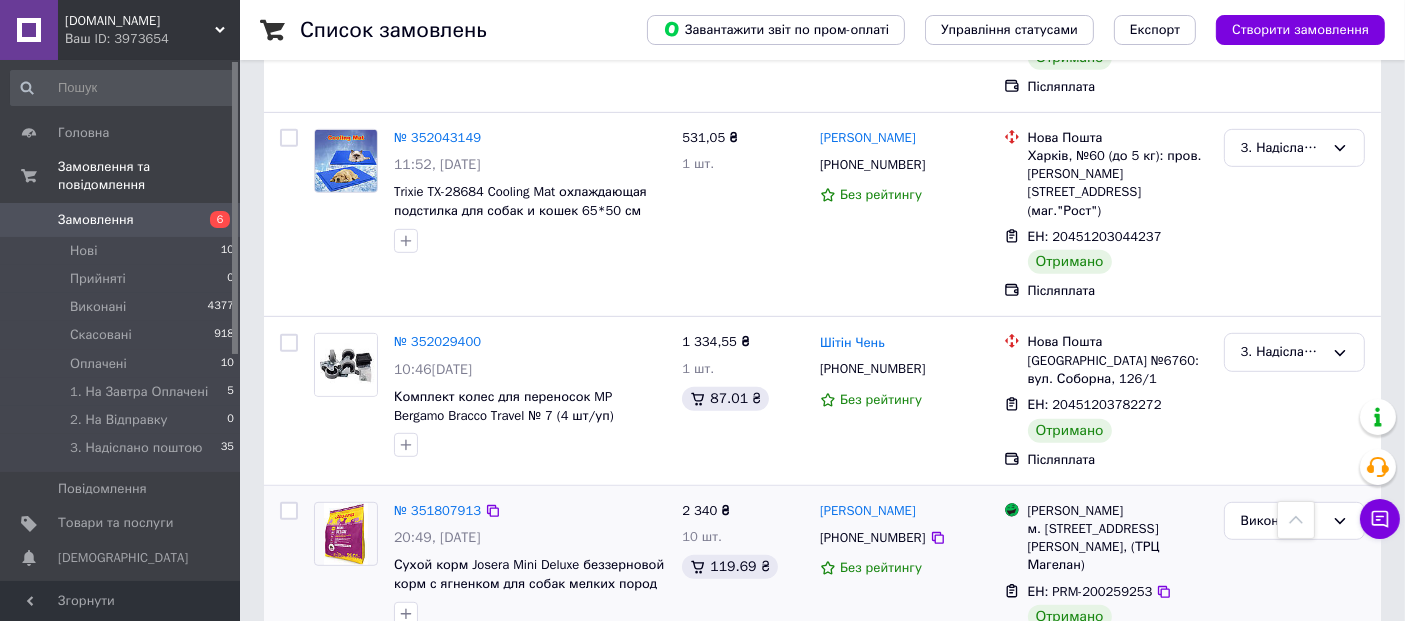 scroll, scrollTop: 86, scrollLeft: 0, axis: vertical 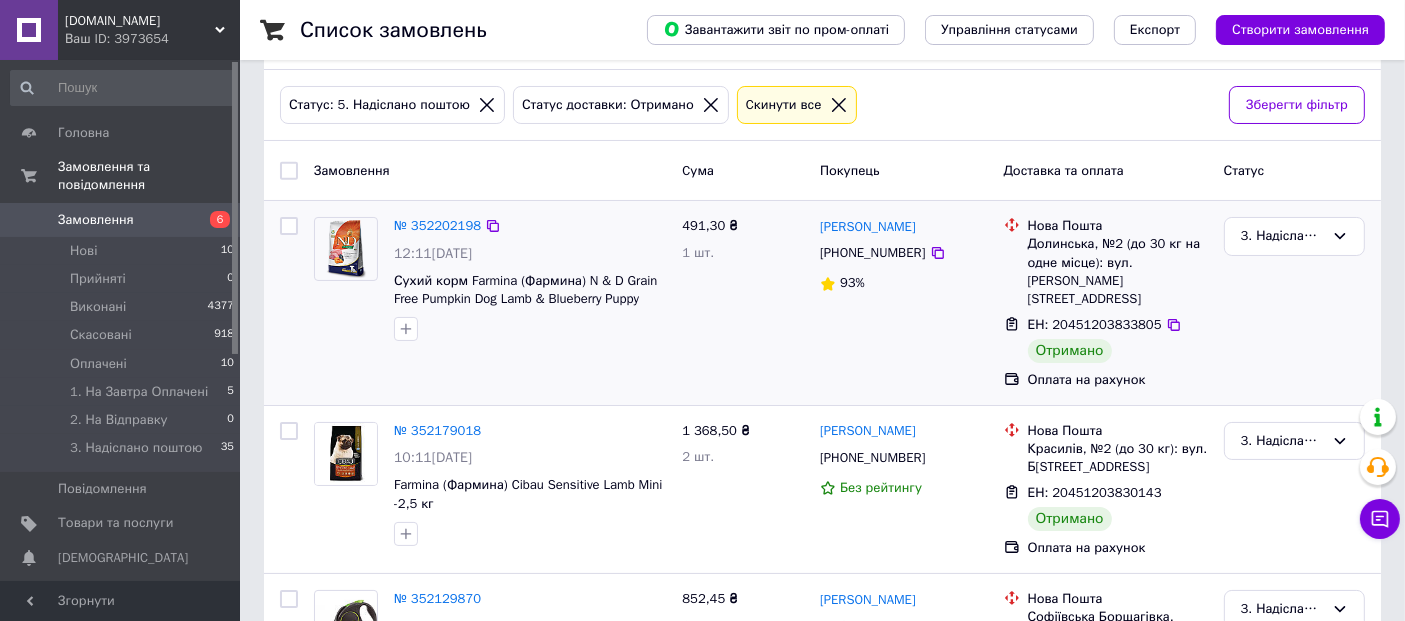 click at bounding box center (289, 226) 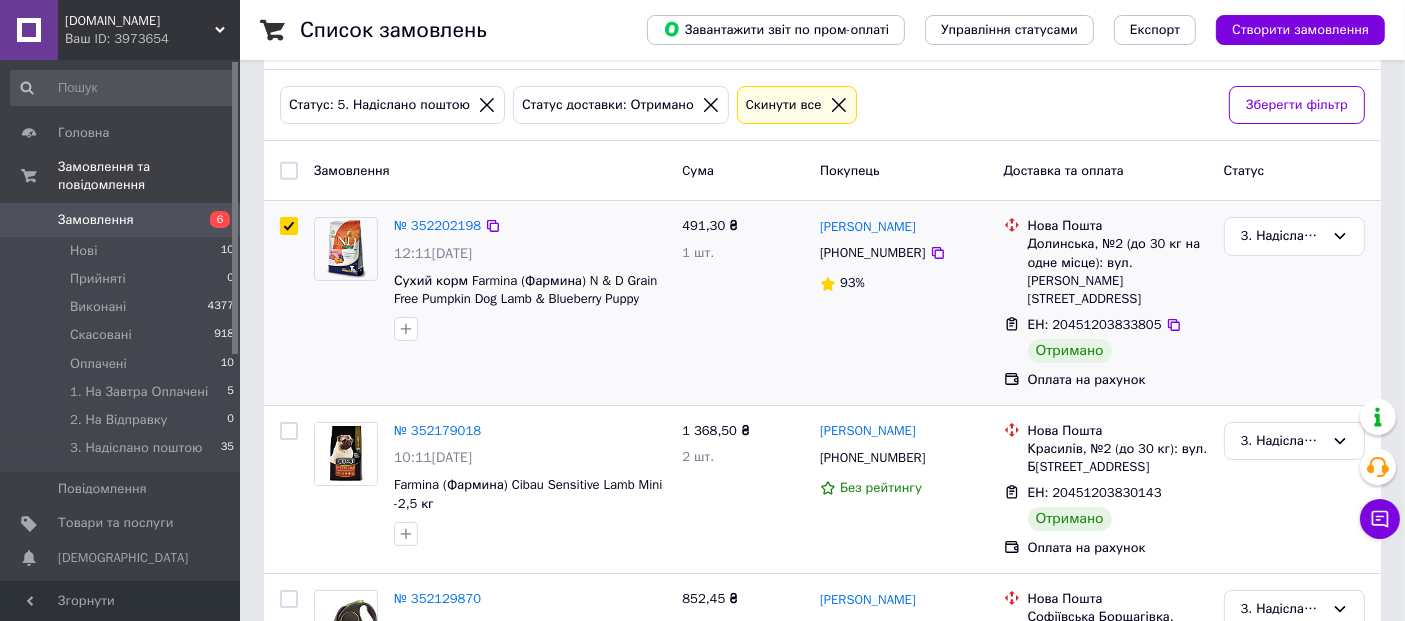checkbox on "true" 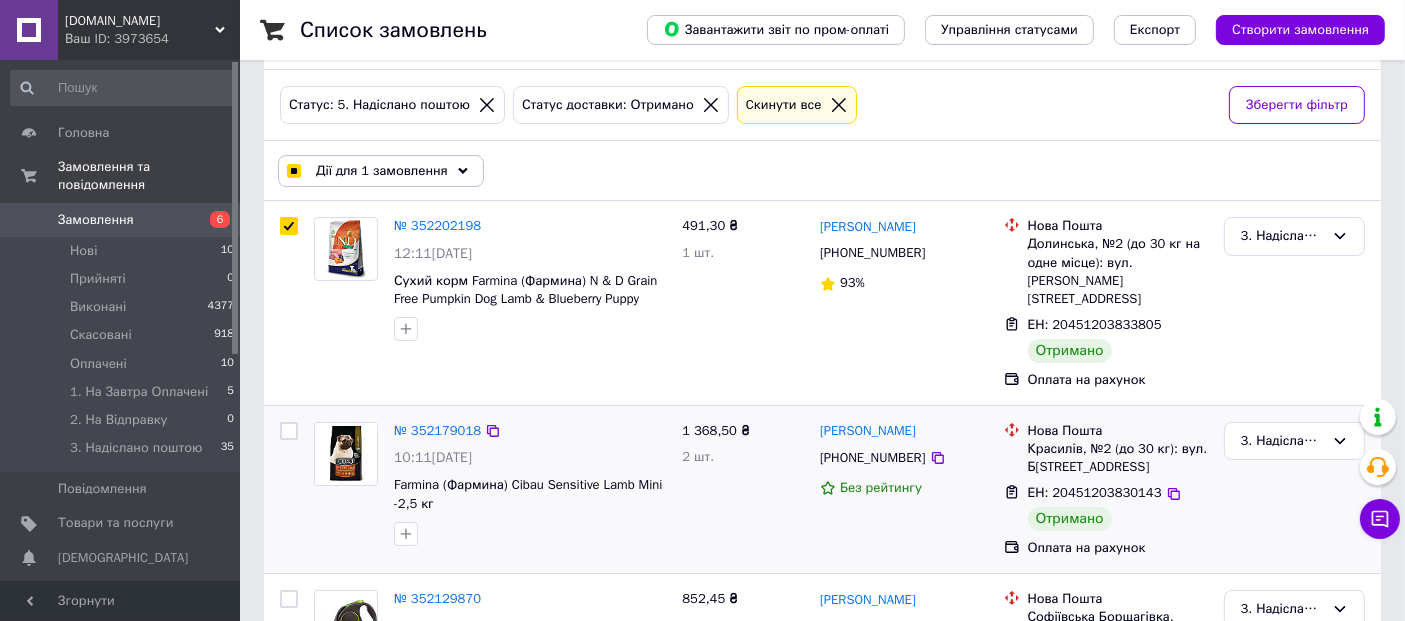 click at bounding box center (289, 431) 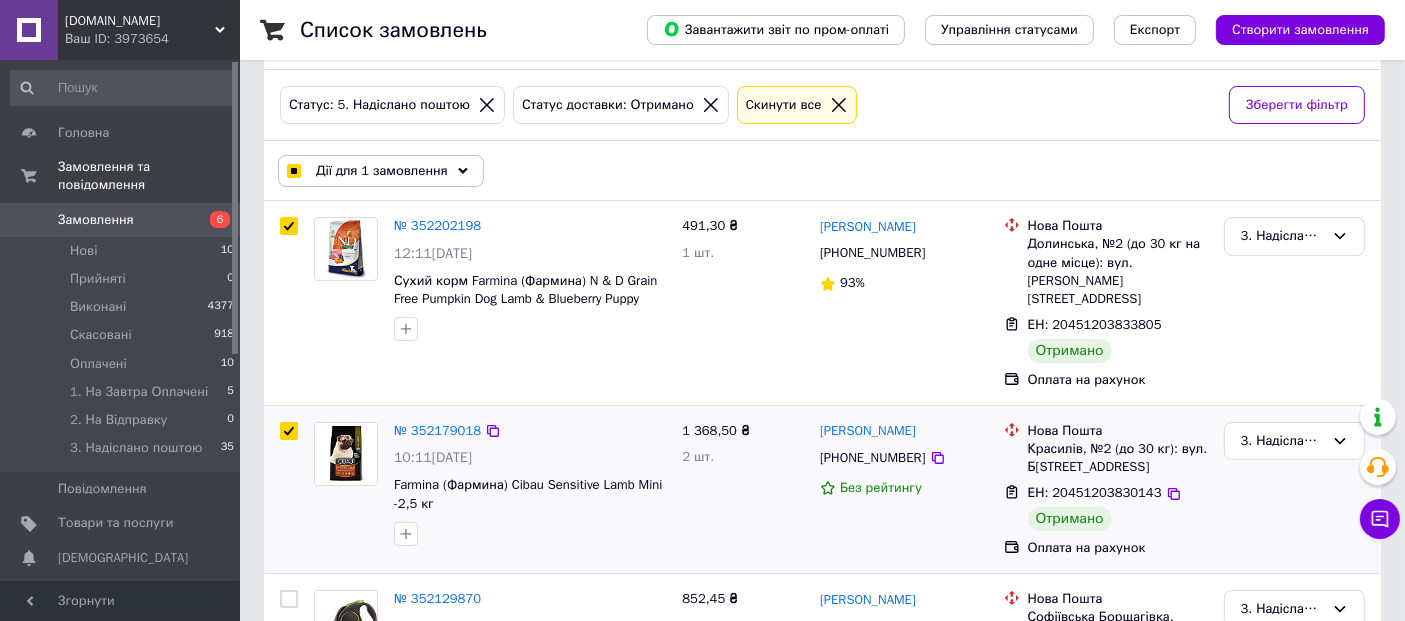 checkbox on "true" 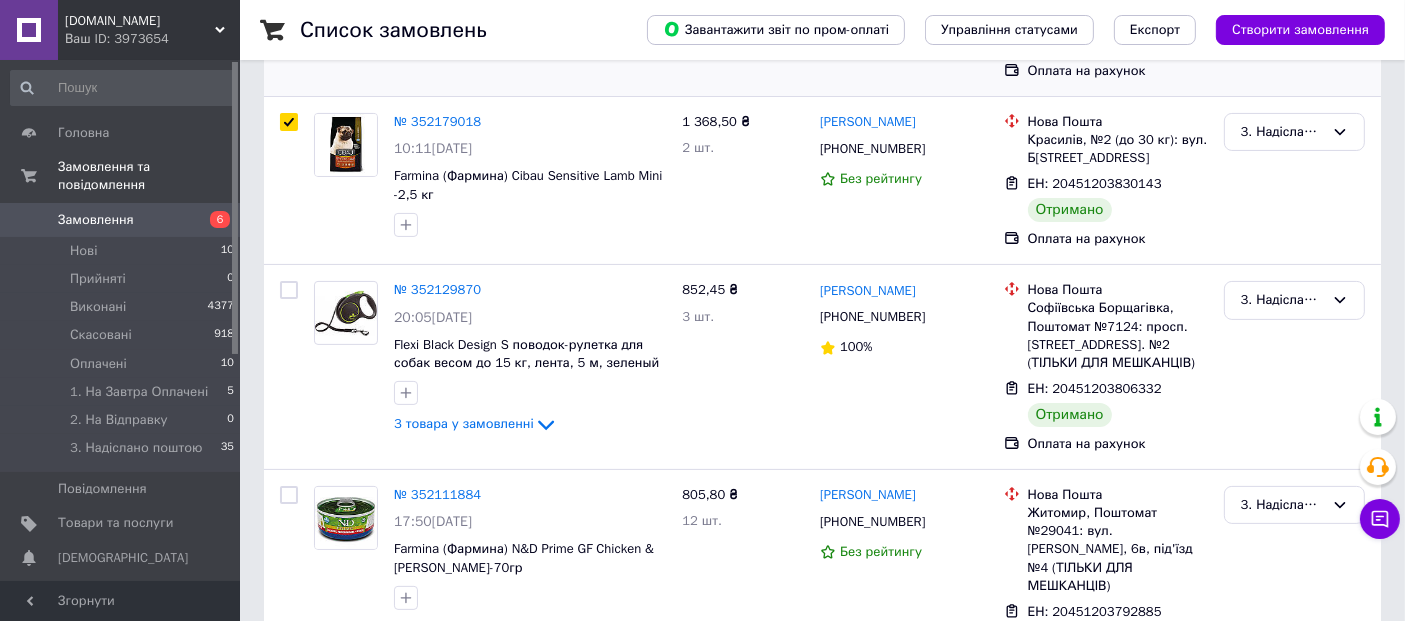 scroll, scrollTop: 420, scrollLeft: 0, axis: vertical 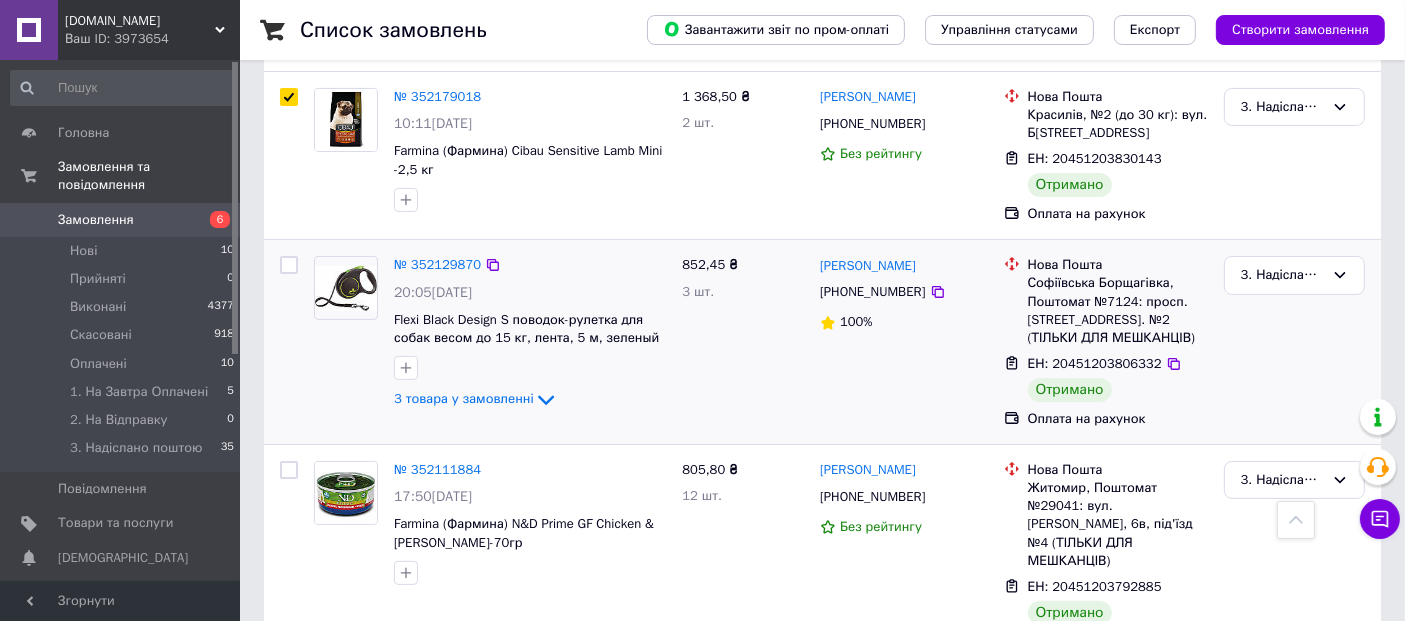 click at bounding box center [289, 265] 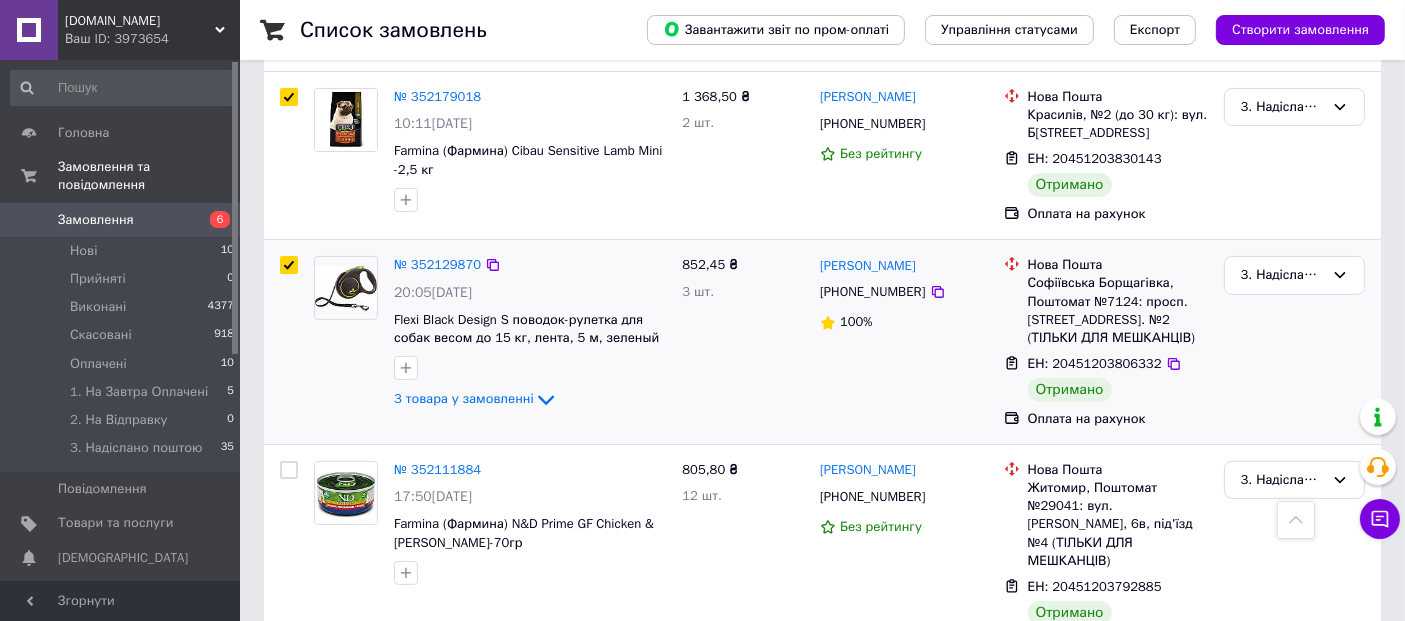 checkbox on "true" 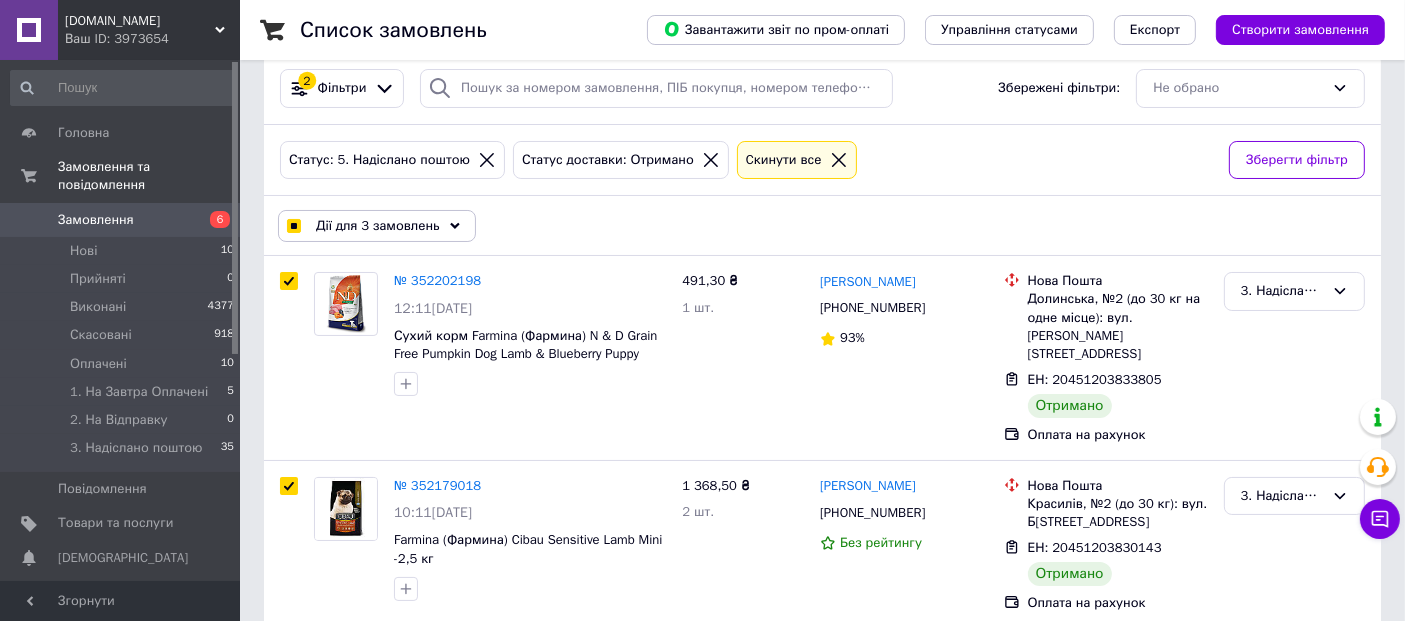 scroll, scrollTop: 0, scrollLeft: 0, axis: both 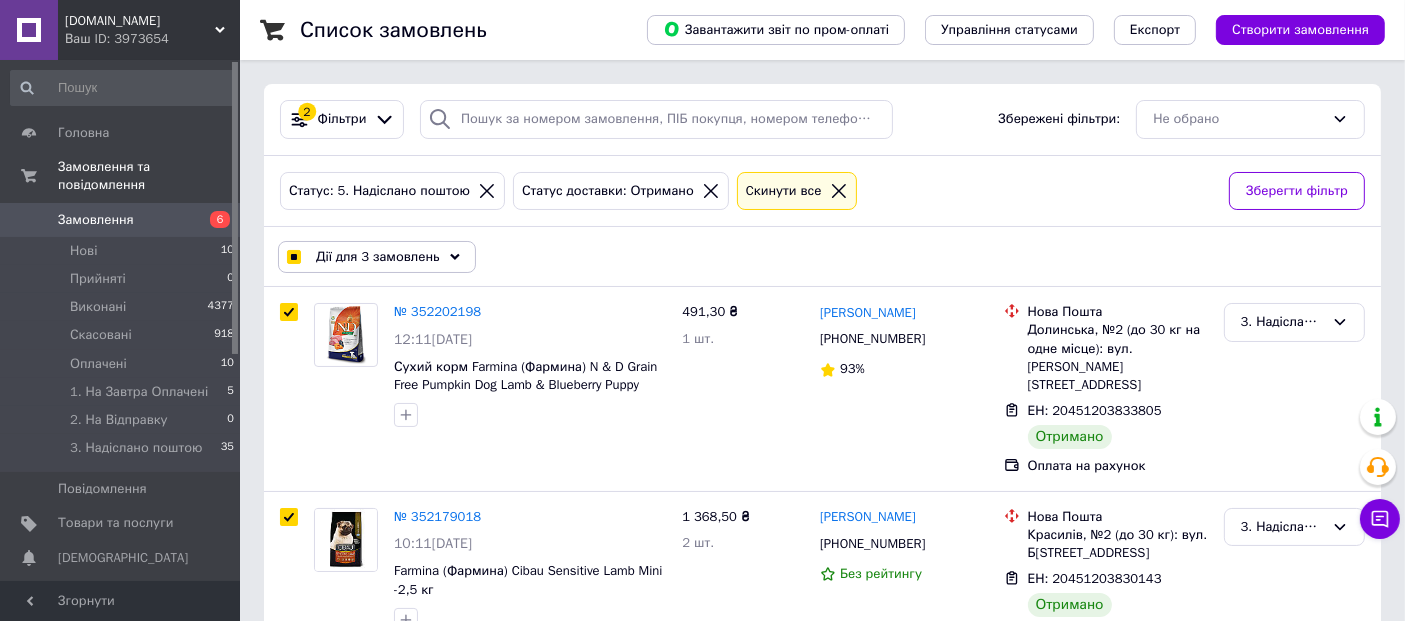 click on "Дії для 3 замовлень" at bounding box center [378, 257] 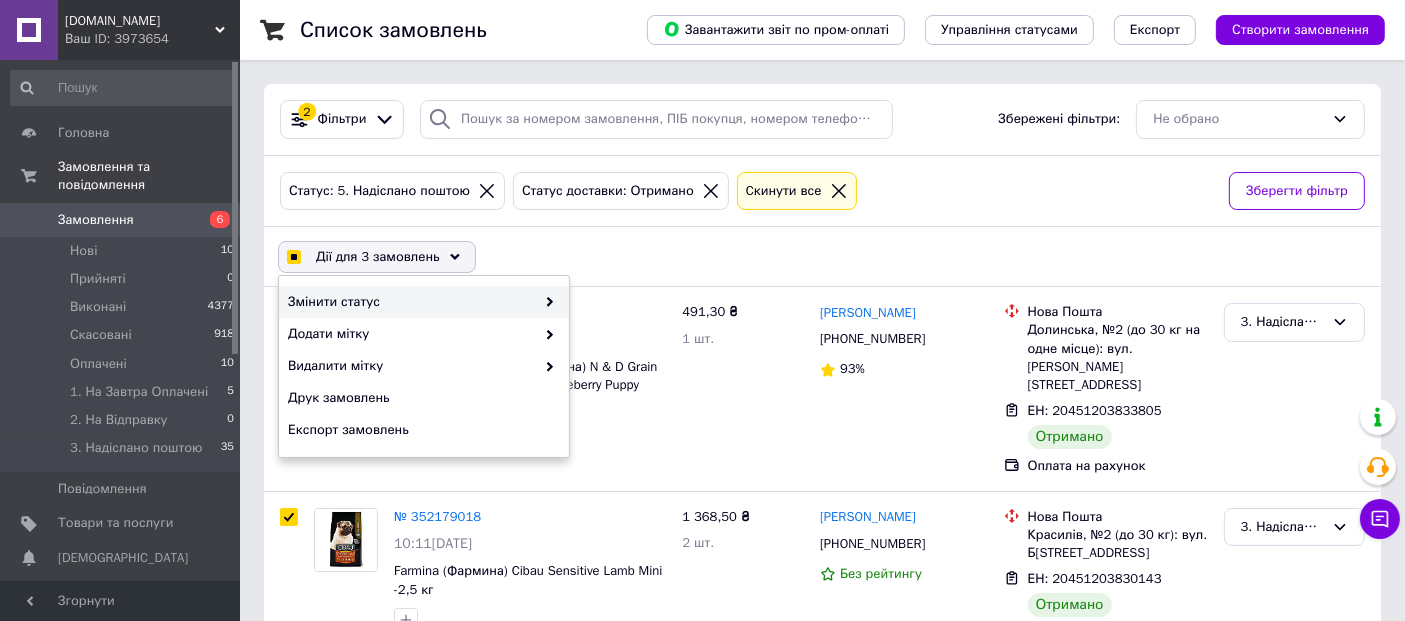 click on "Змінити статус" at bounding box center (424, 302) 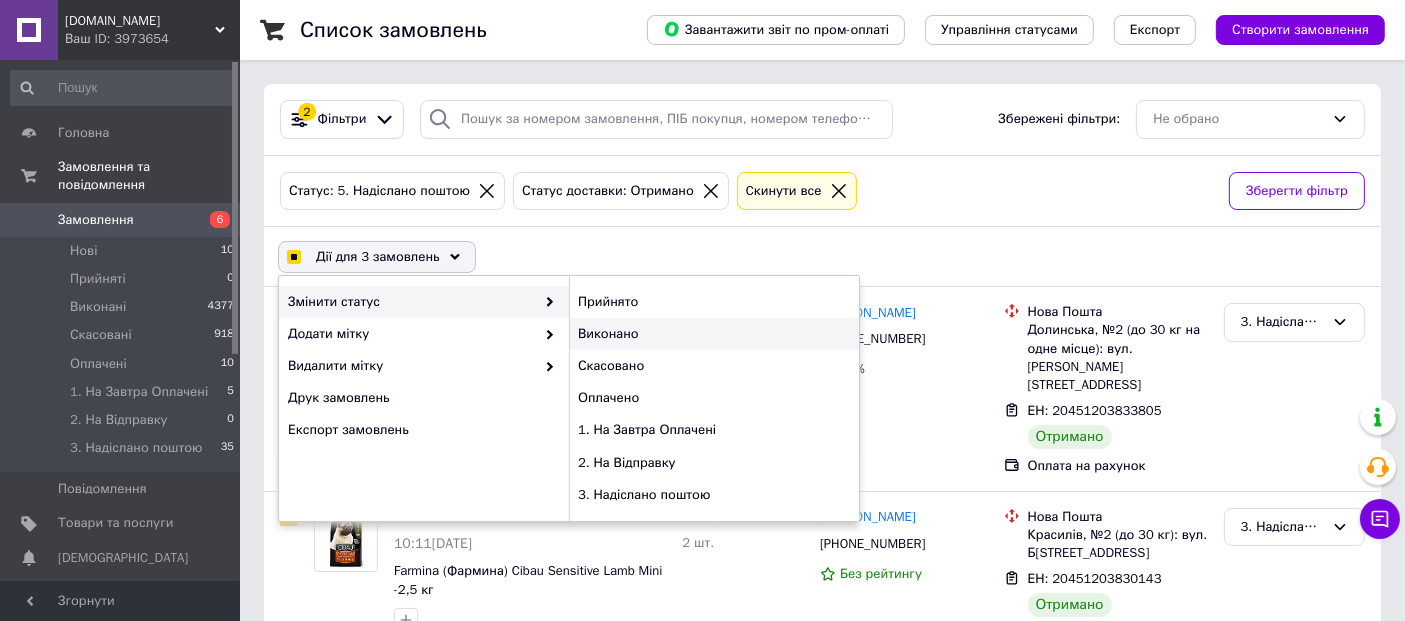click on "Виконано" at bounding box center (714, 334) 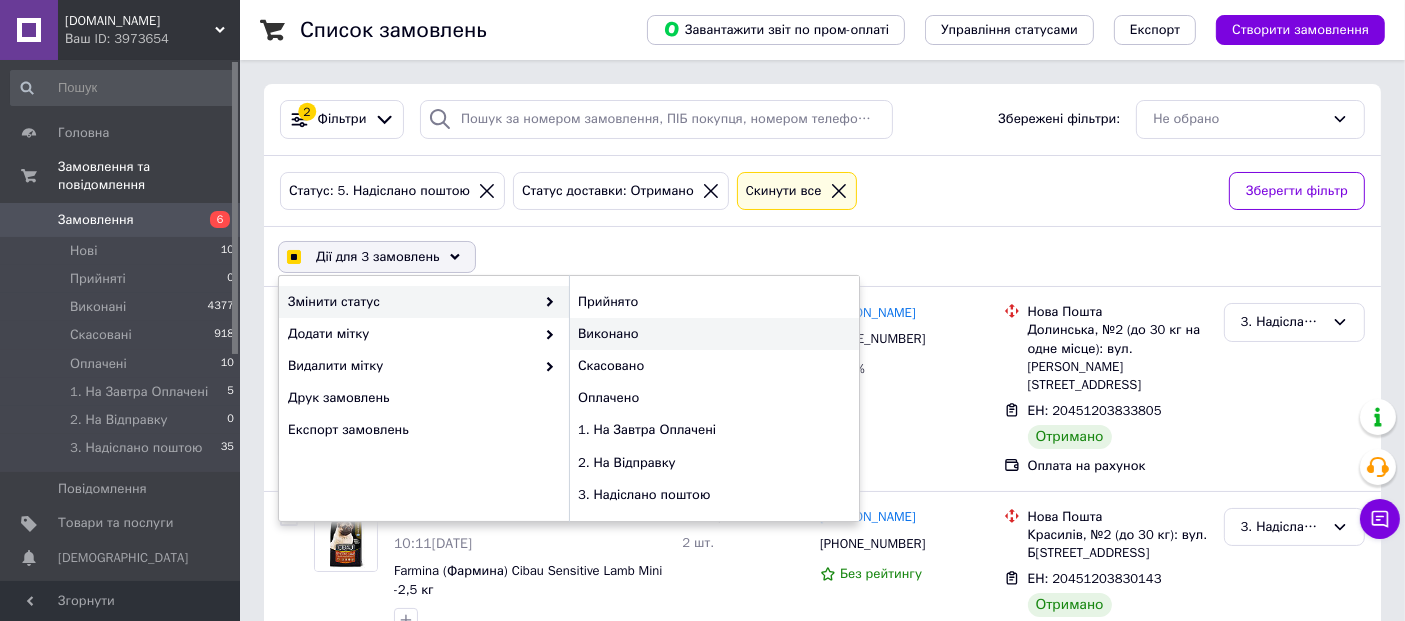 checkbox on "false" 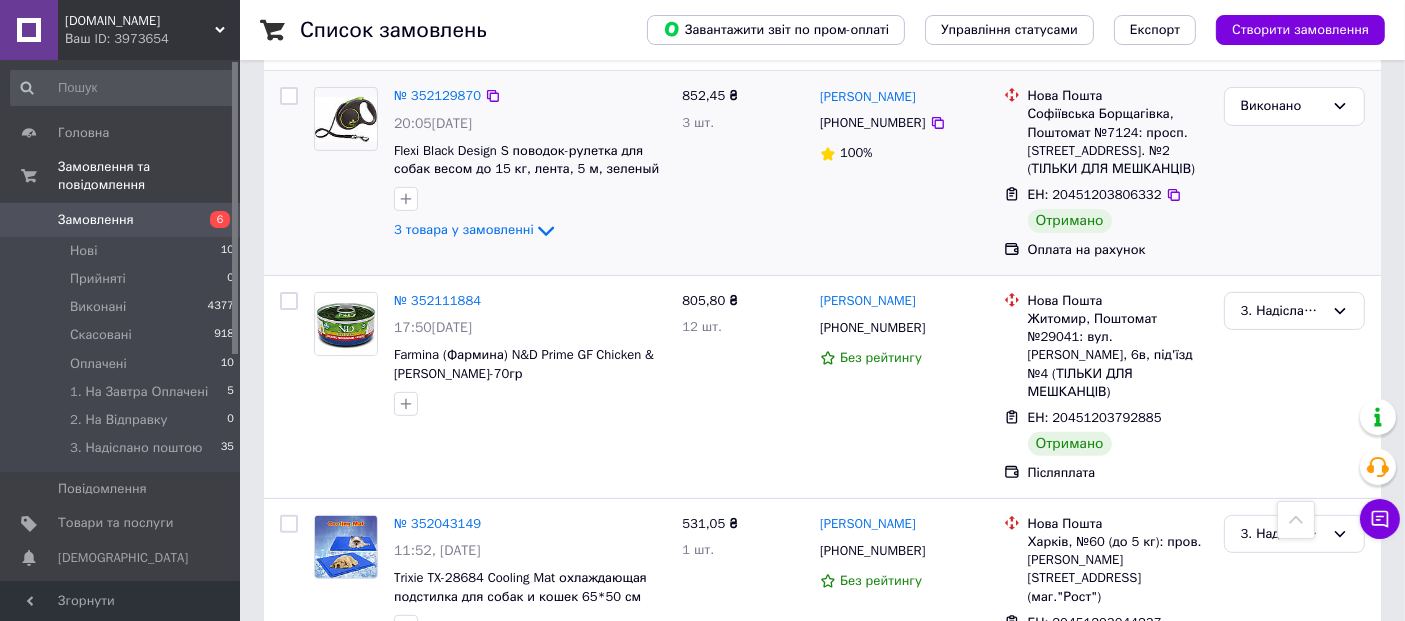 scroll, scrollTop: 975, scrollLeft: 0, axis: vertical 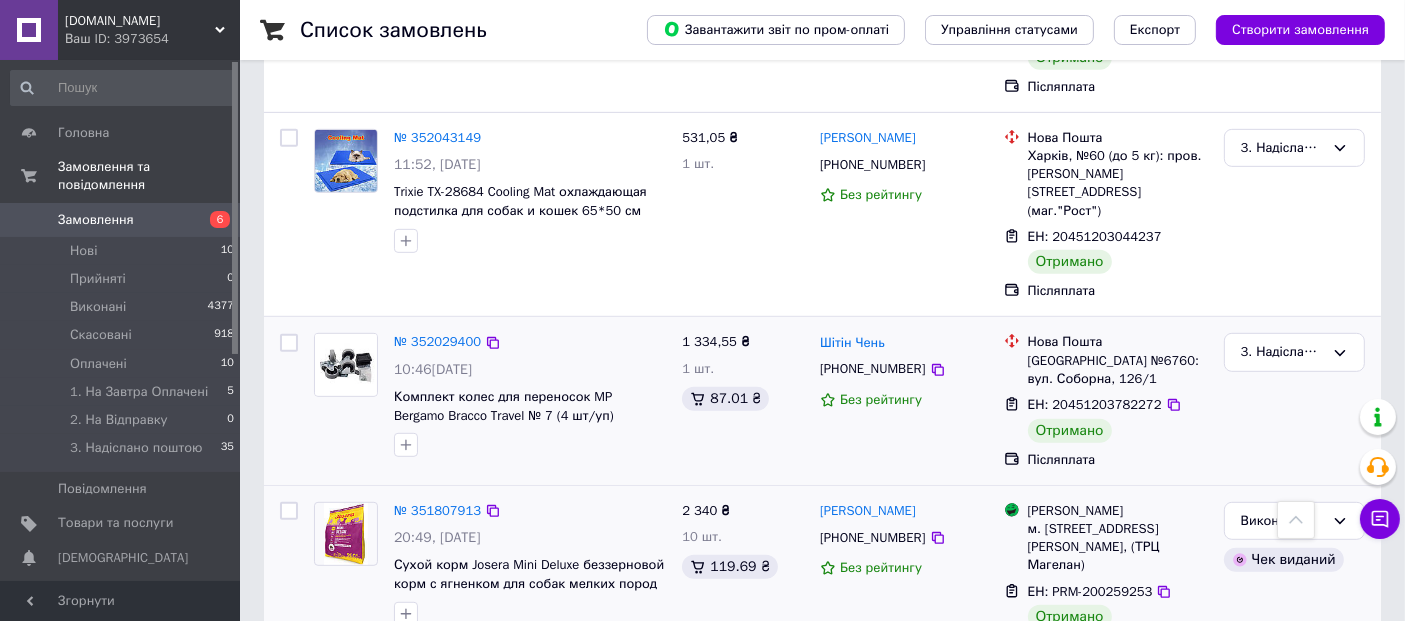click at bounding box center (289, 343) 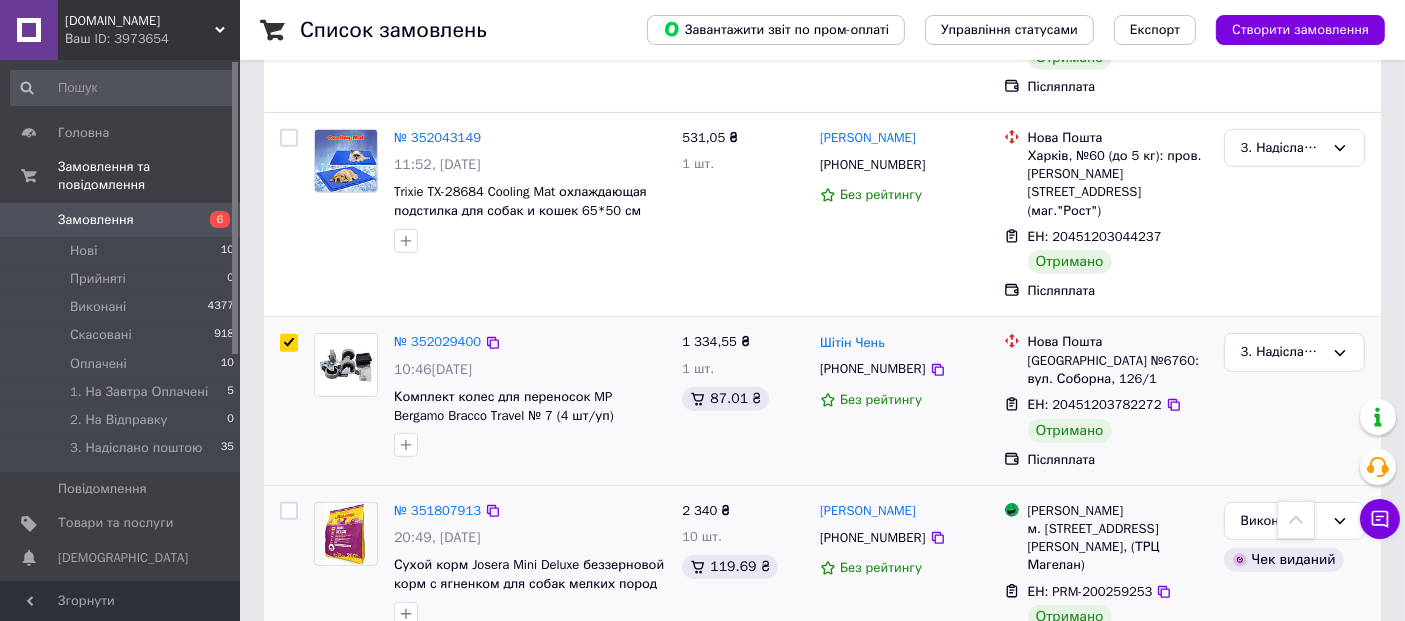 checkbox on "true" 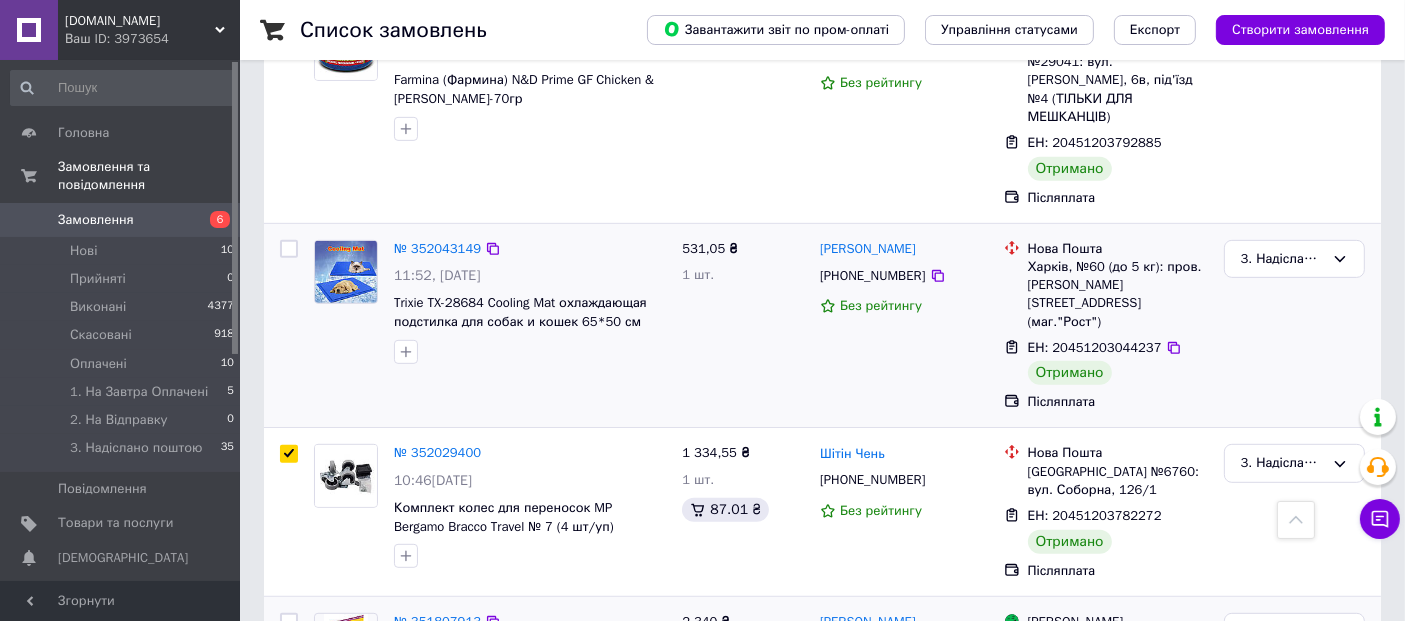 click at bounding box center [289, 249] 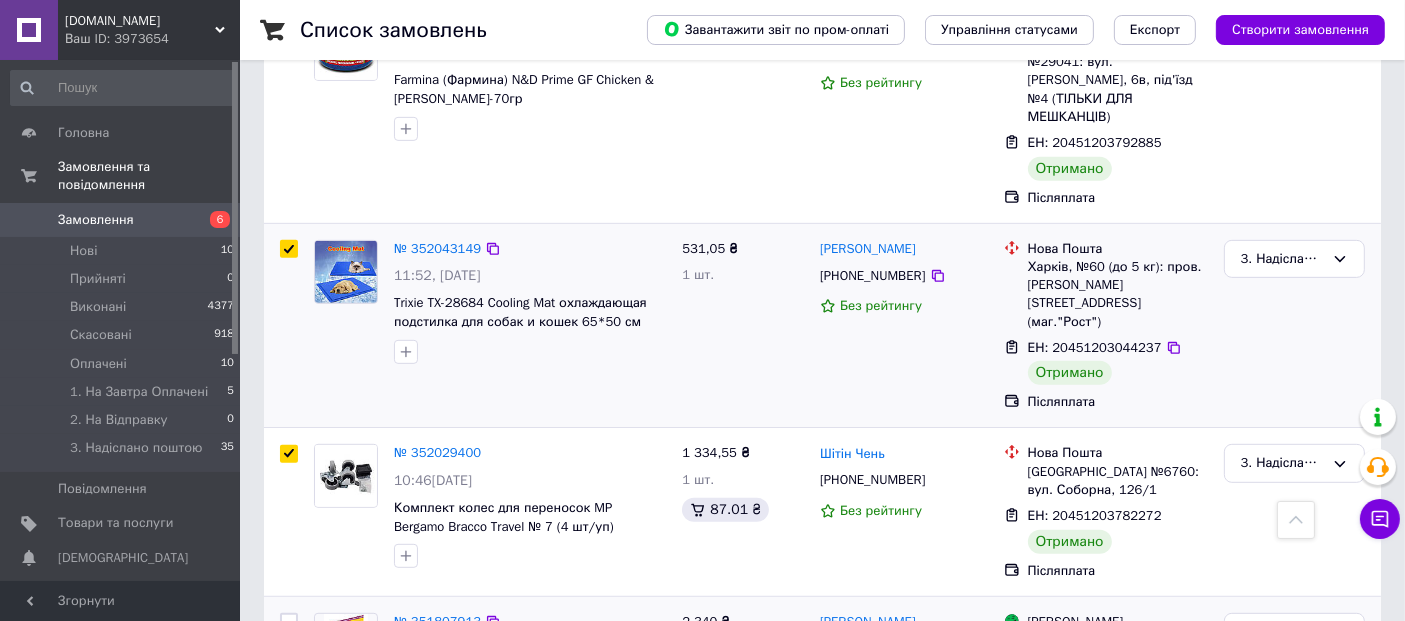 checkbox on "true" 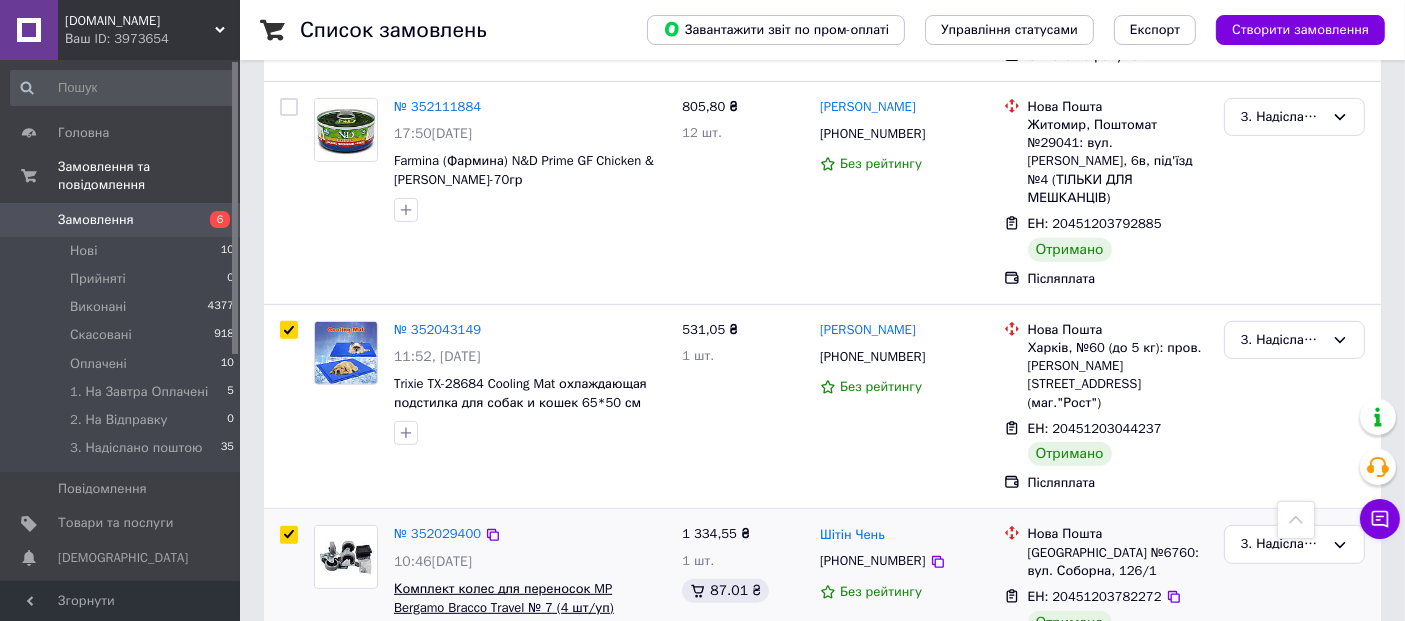 scroll, scrollTop: 642, scrollLeft: 0, axis: vertical 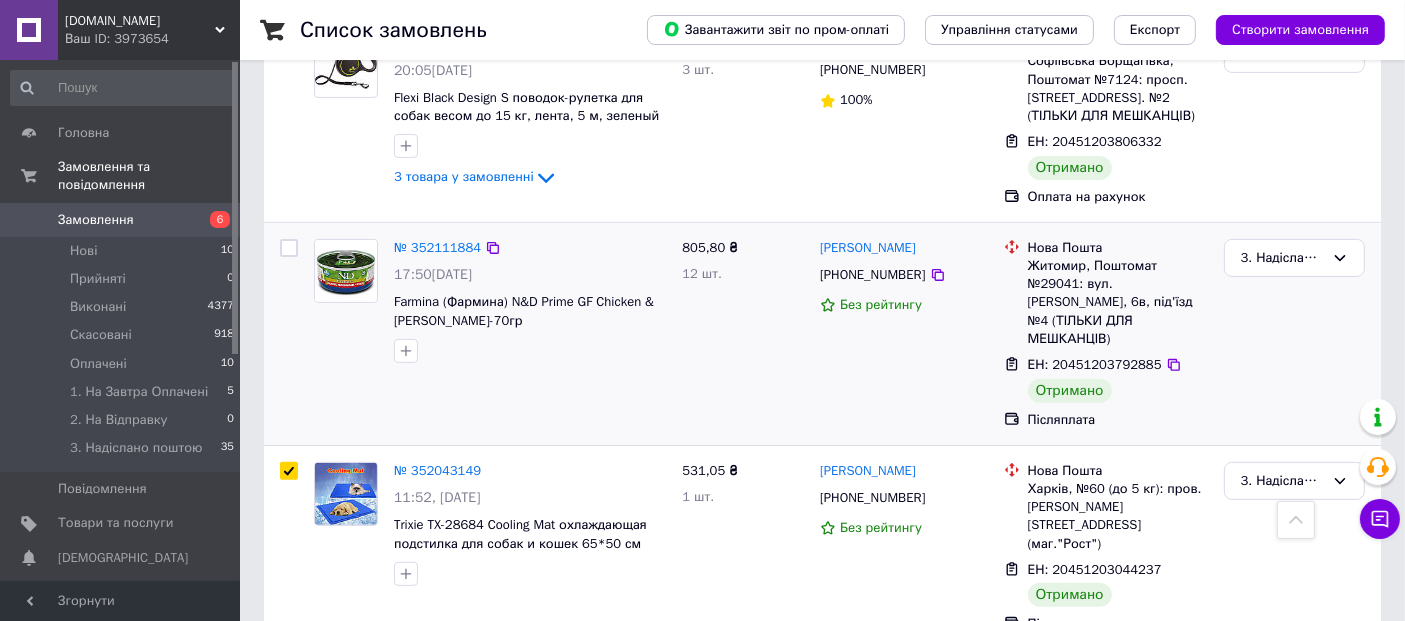 click at bounding box center (289, 248) 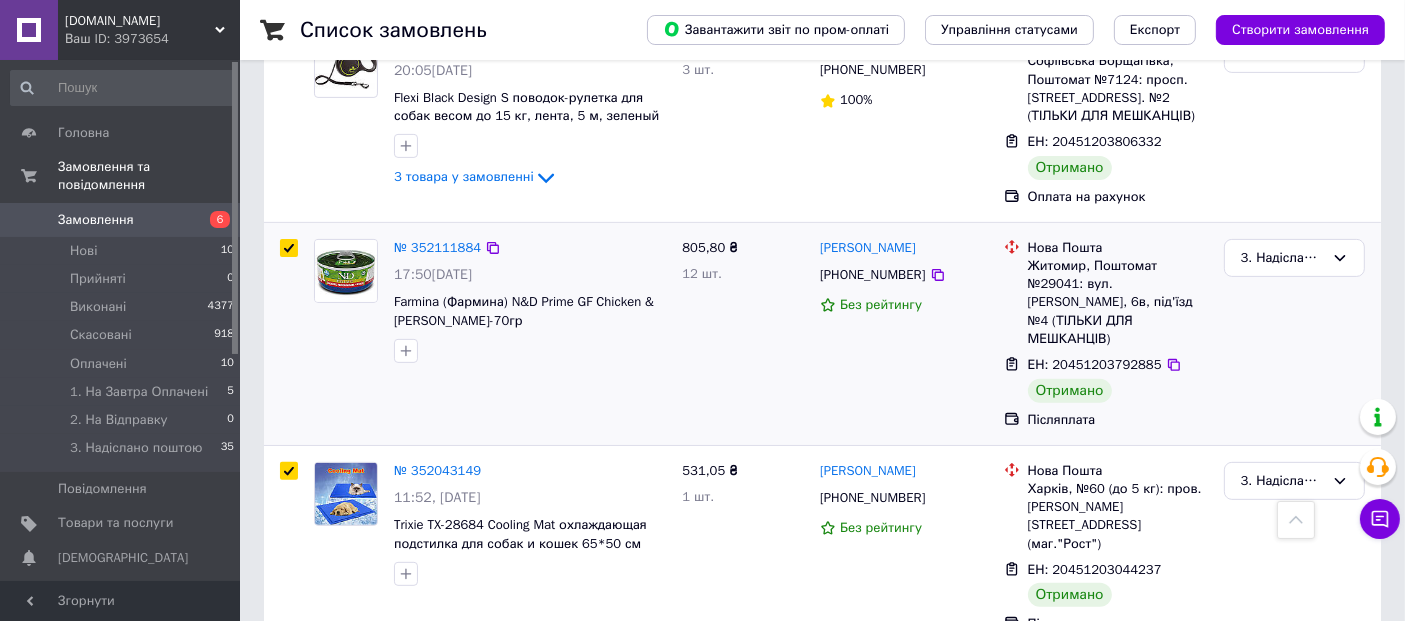 checkbox on "true" 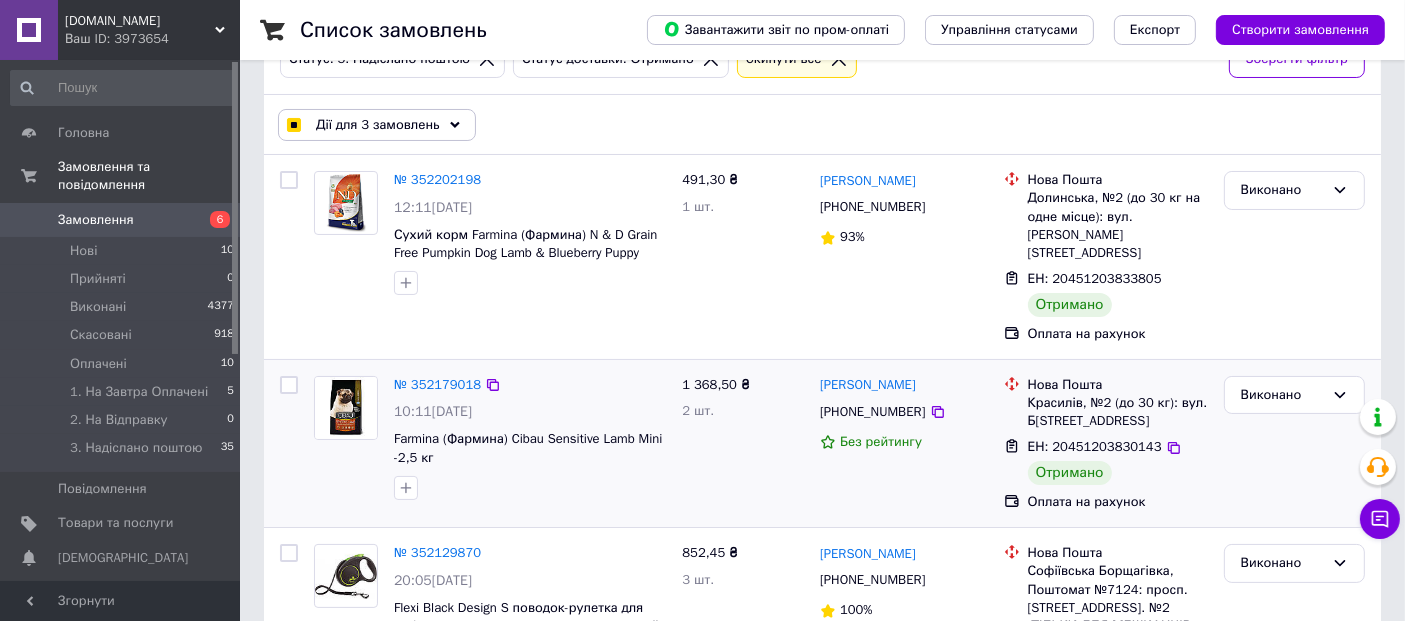 scroll, scrollTop: 0, scrollLeft: 0, axis: both 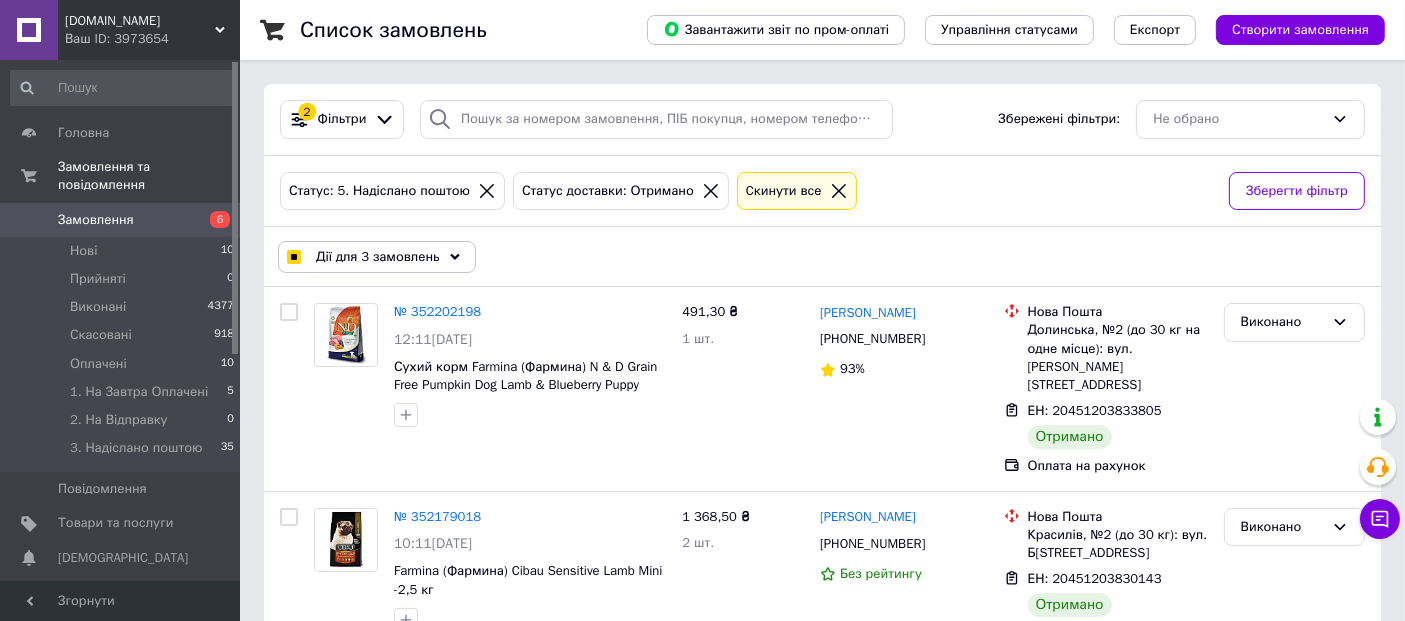 click on "Дії для 3 замовлень Вибрати все 7 замовлень Вибрані всі 7 замовлень Скасувати вибрані Змінити статус Додати мітку Видалити мітку Друк замовлень Експорт замовлень" at bounding box center [822, 257] 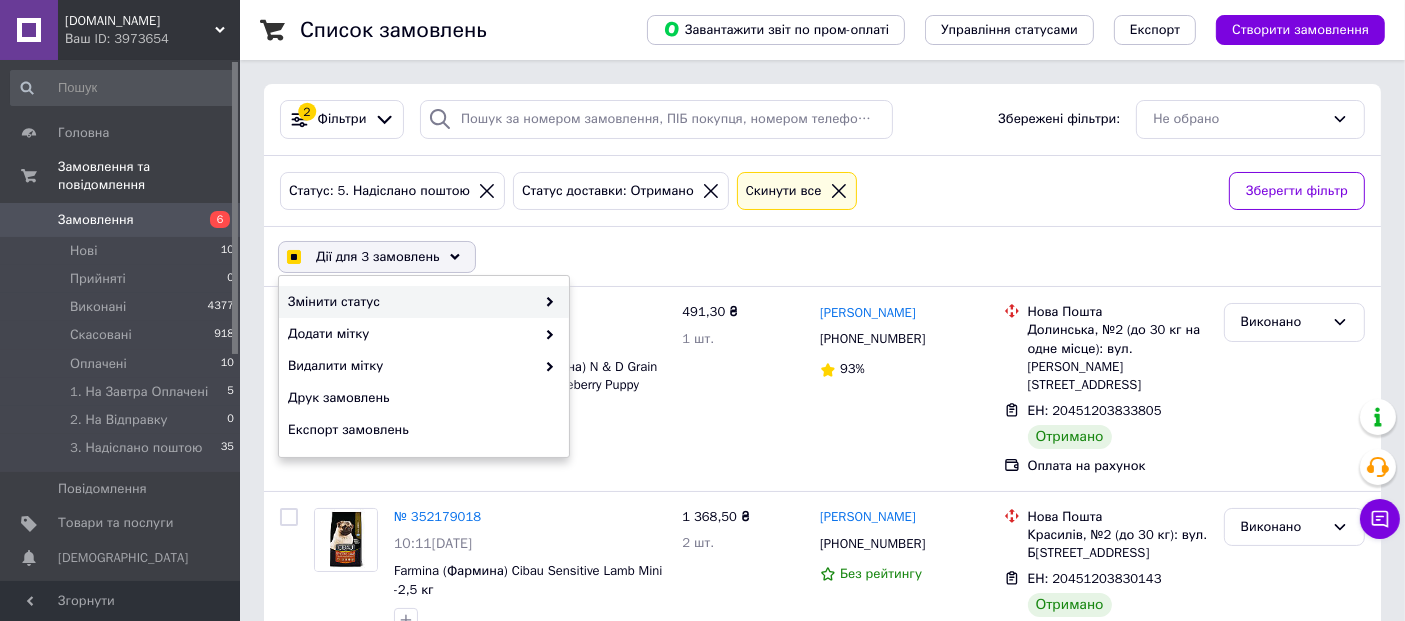 click on "Змінити статус" at bounding box center [411, 302] 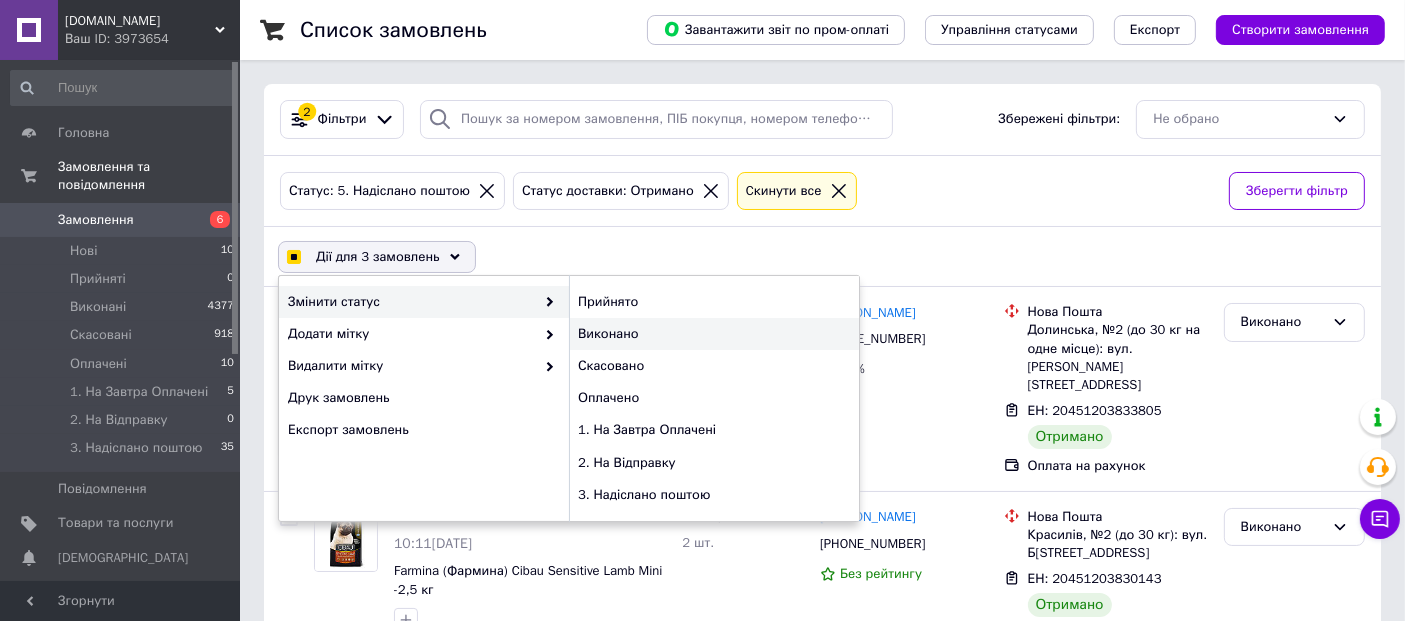 click on "Виконано" at bounding box center (714, 334) 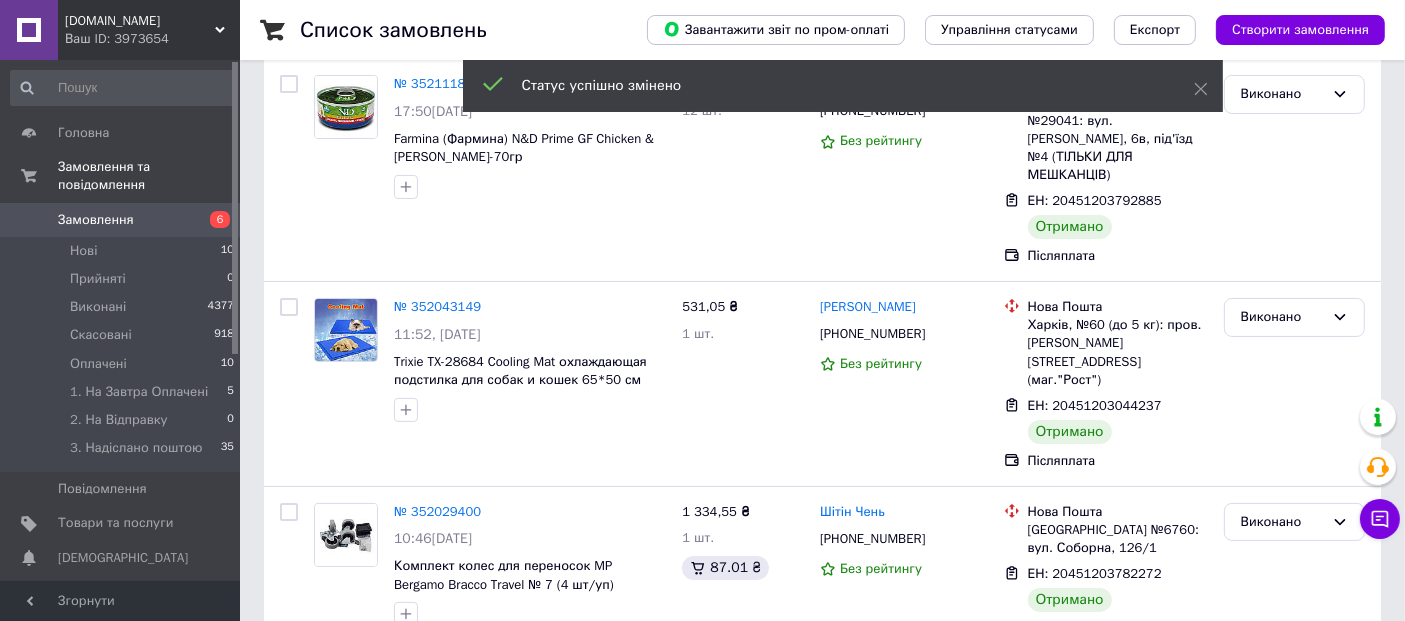 scroll, scrollTop: 0, scrollLeft: 0, axis: both 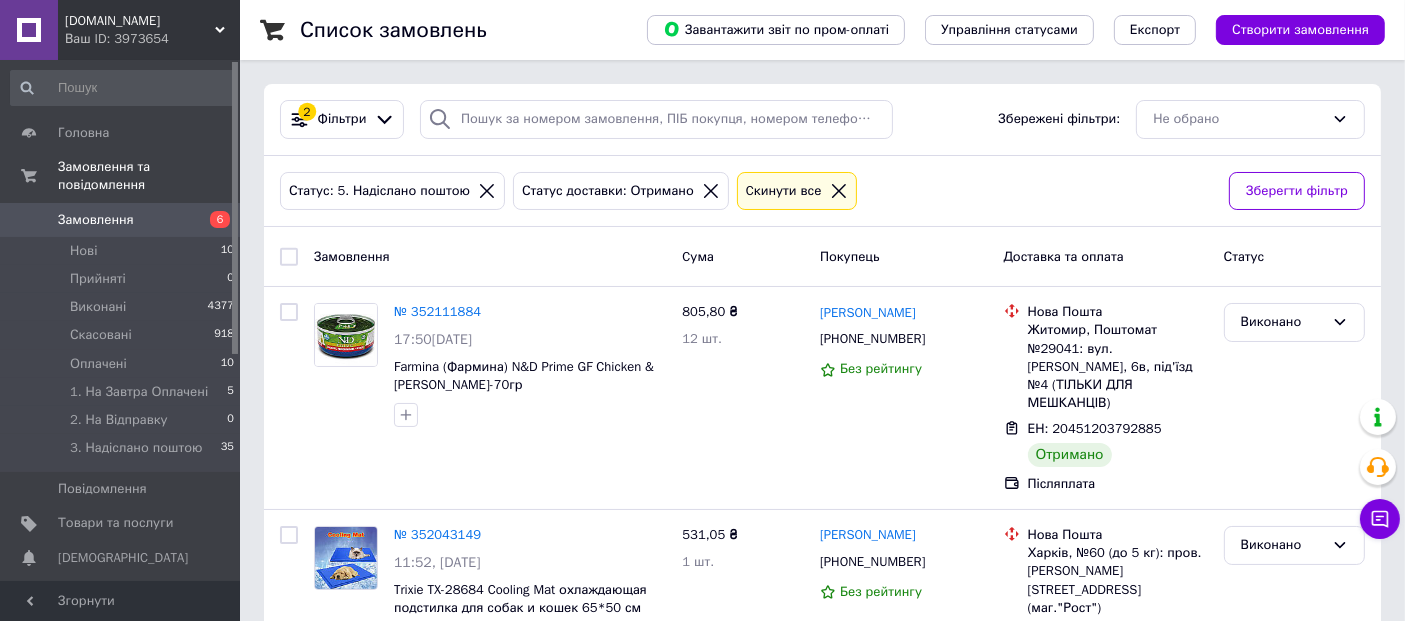 click on "Замовлення" at bounding box center [96, 220] 